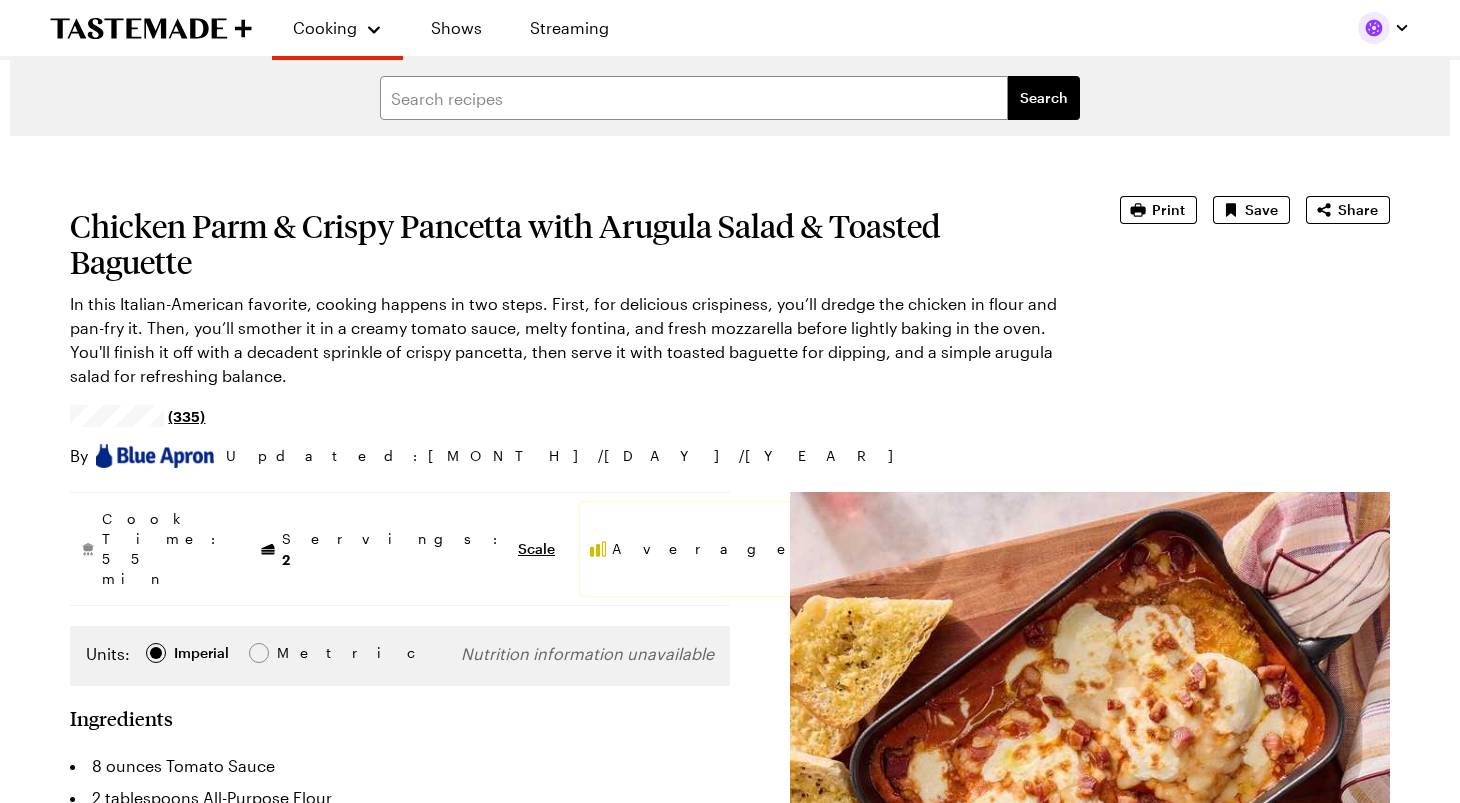 scroll, scrollTop: 0, scrollLeft: 0, axis: both 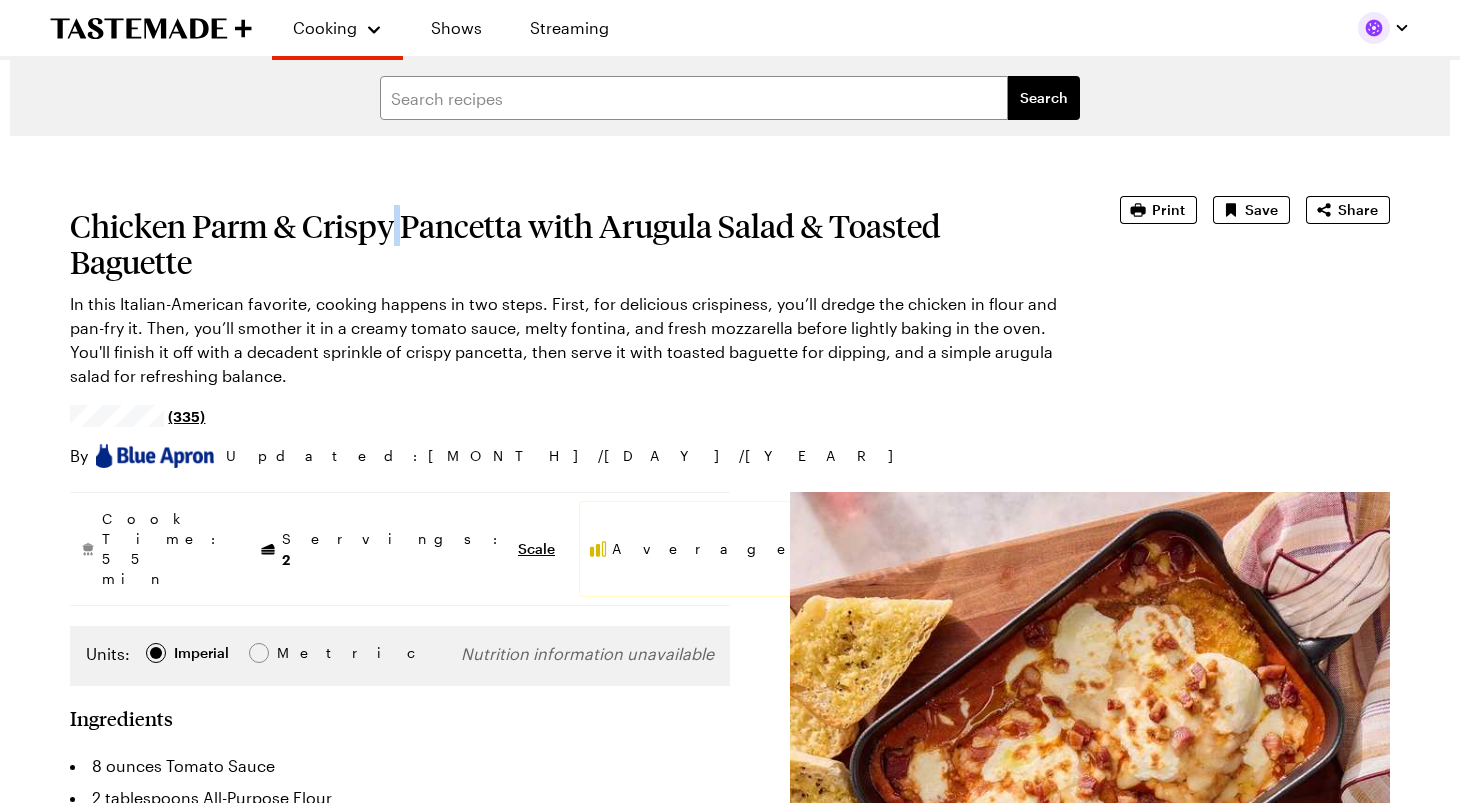 click on "Chicken Parm & Crispy Pancetta with Arugula Salad & Toasted Baguette" at bounding box center [567, 244] 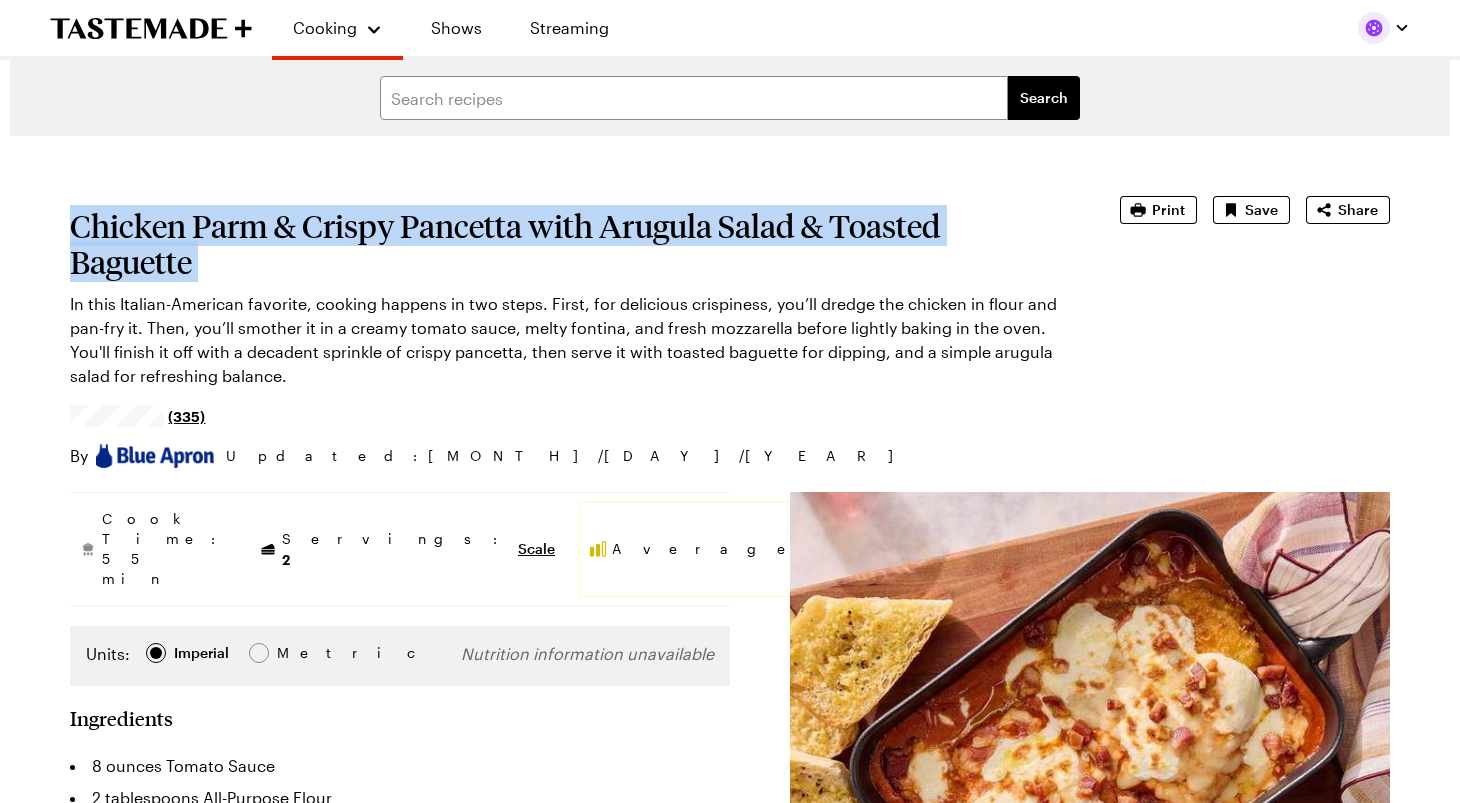 click on "Chicken Parm & Crispy Pancetta with Arugula Salad & Toasted Baguette" at bounding box center [567, 244] 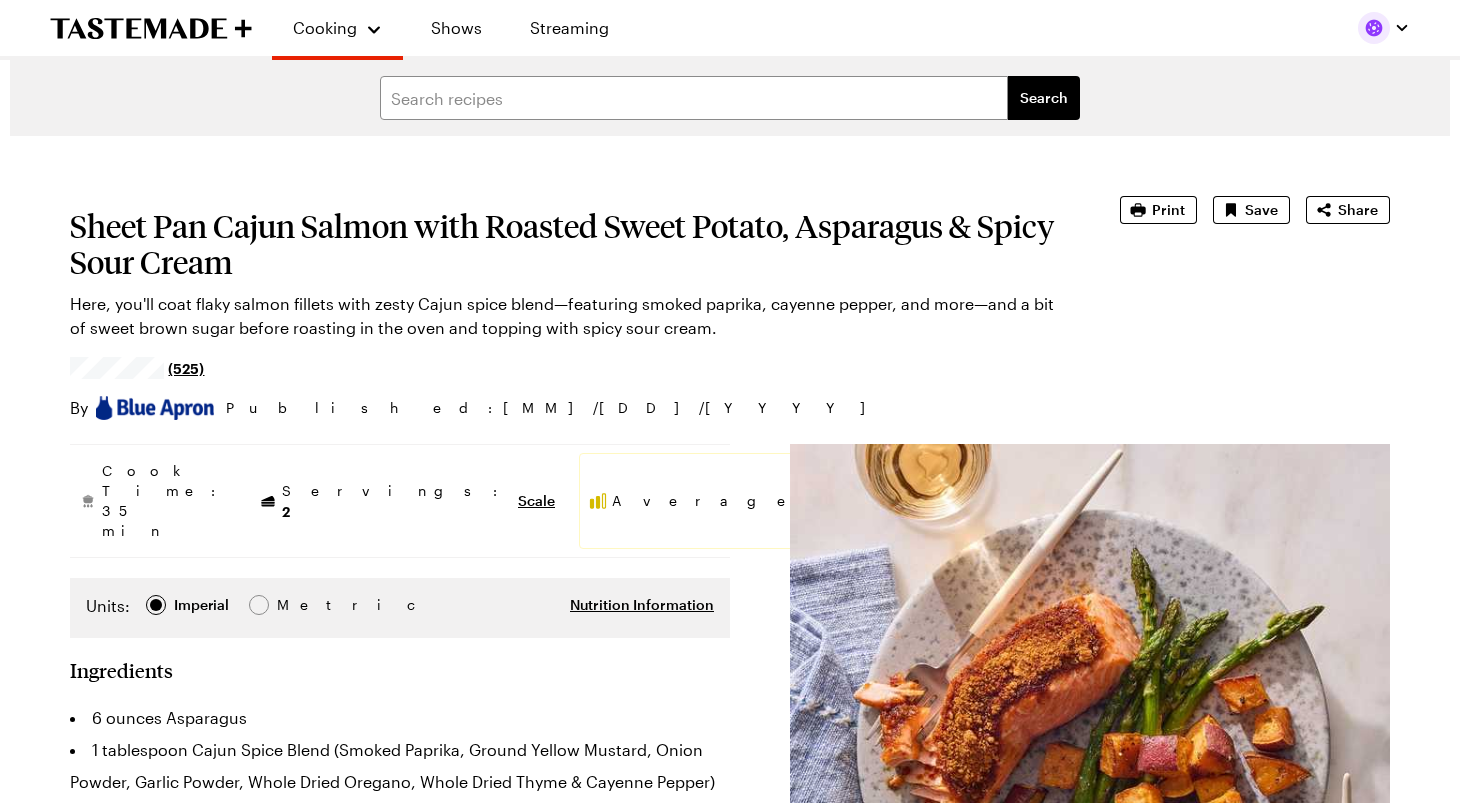 scroll, scrollTop: 0, scrollLeft: 0, axis: both 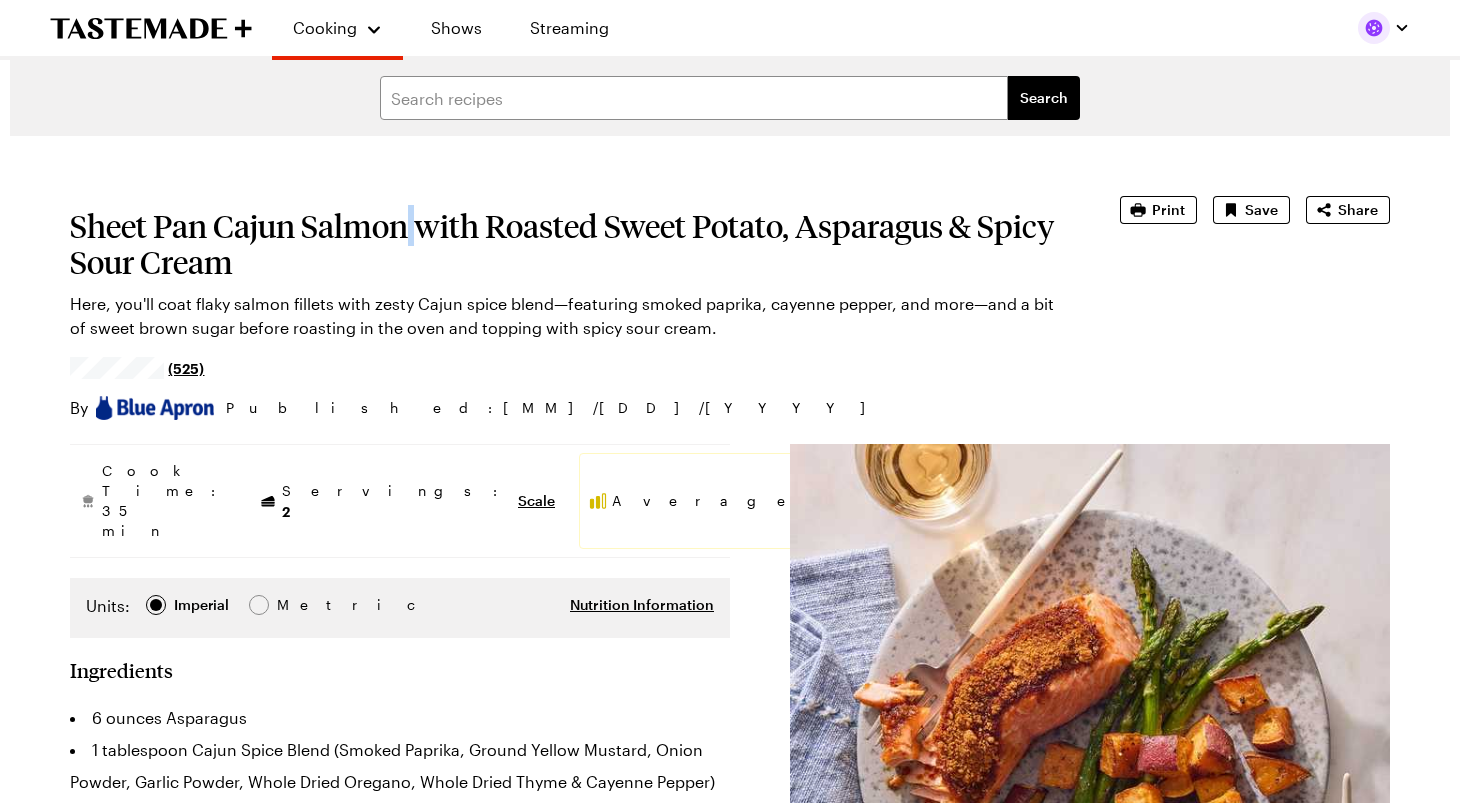 click on "Sheet Pan Cajun Salmon with Roasted Sweet Potato, Asparagus & Spicy Sour Cream" at bounding box center (567, 244) 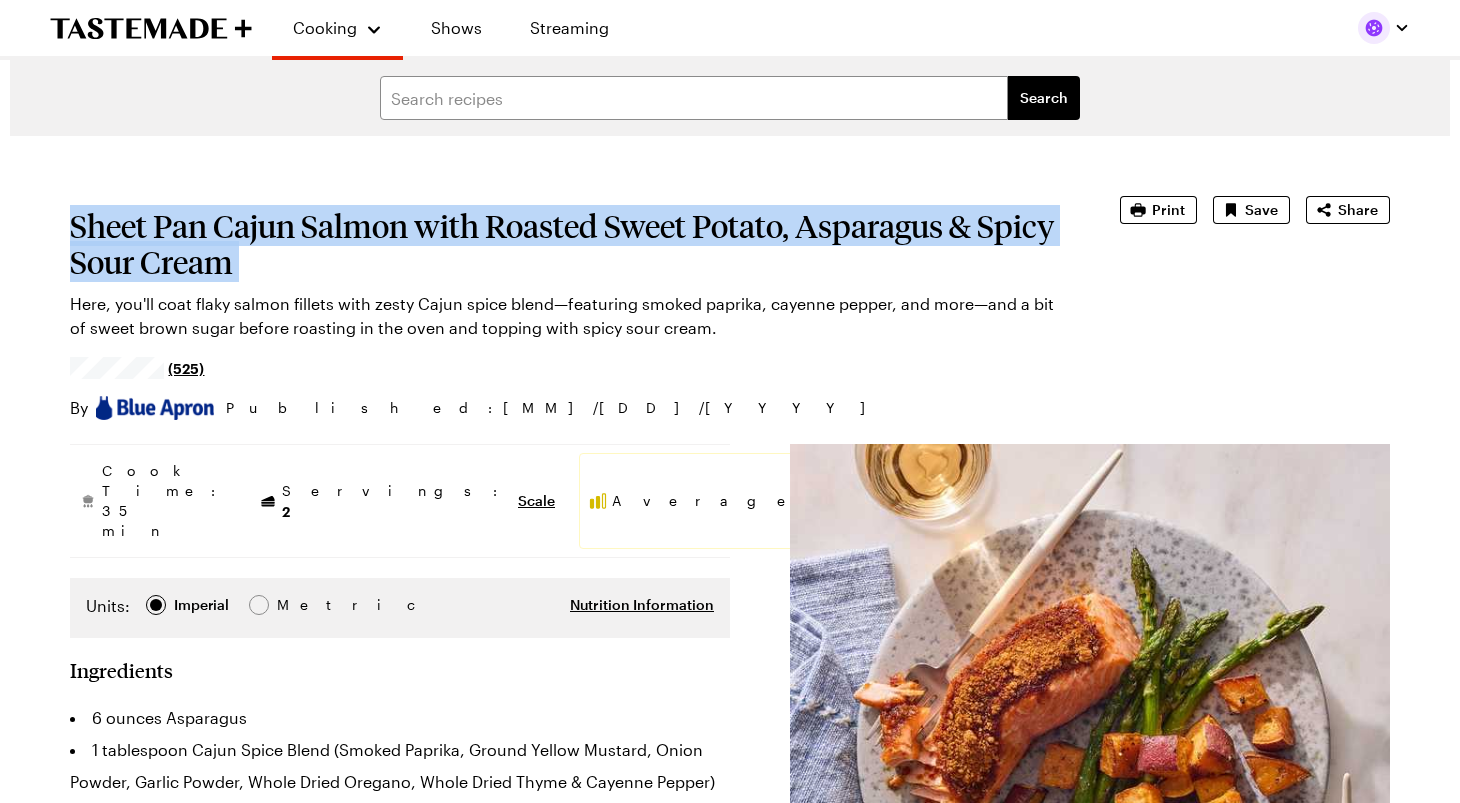 click on "Sheet Pan Cajun Salmon with Roasted Sweet Potato, Asparagus & Spicy Sour Cream" at bounding box center (567, 244) 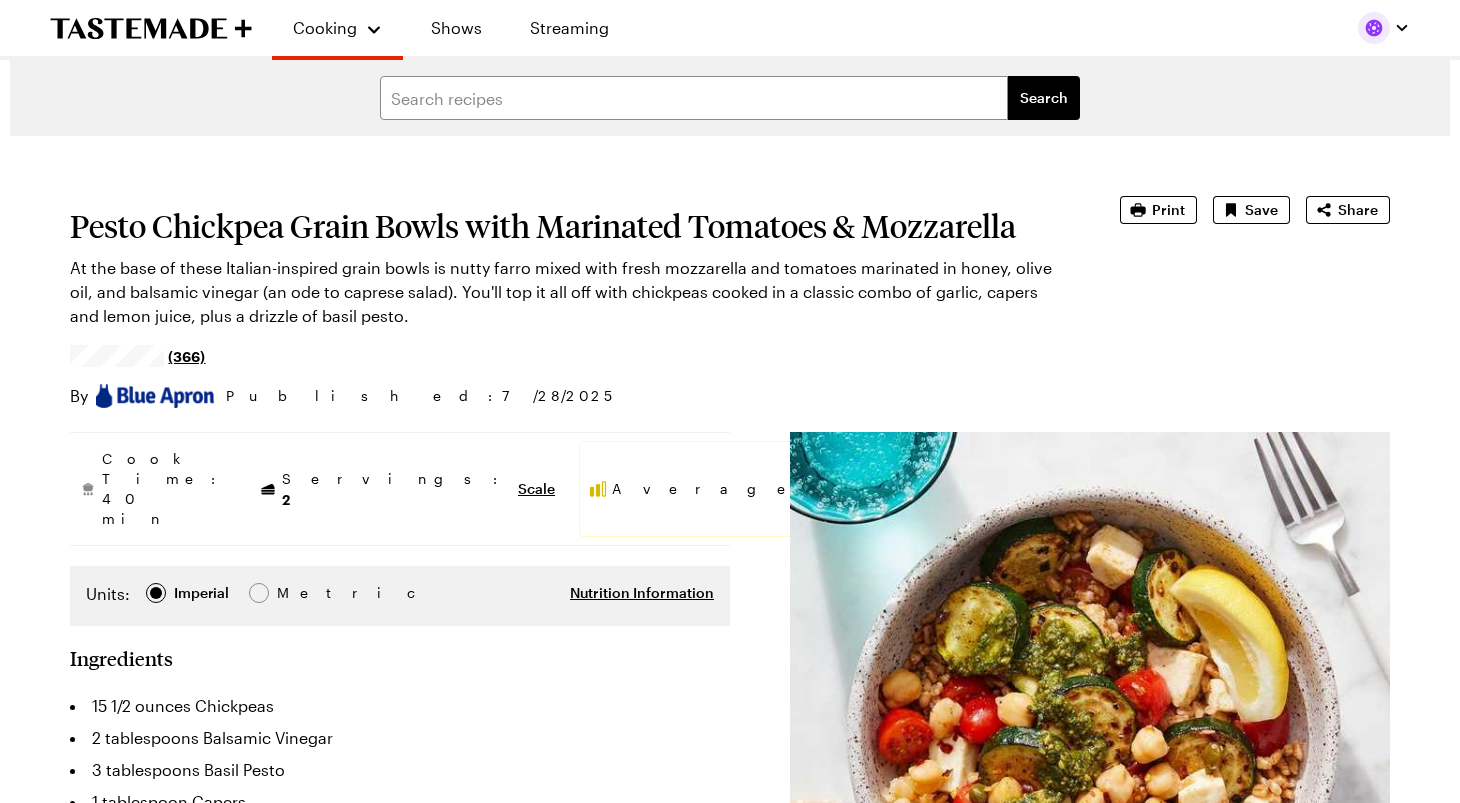 scroll, scrollTop: 0, scrollLeft: 0, axis: both 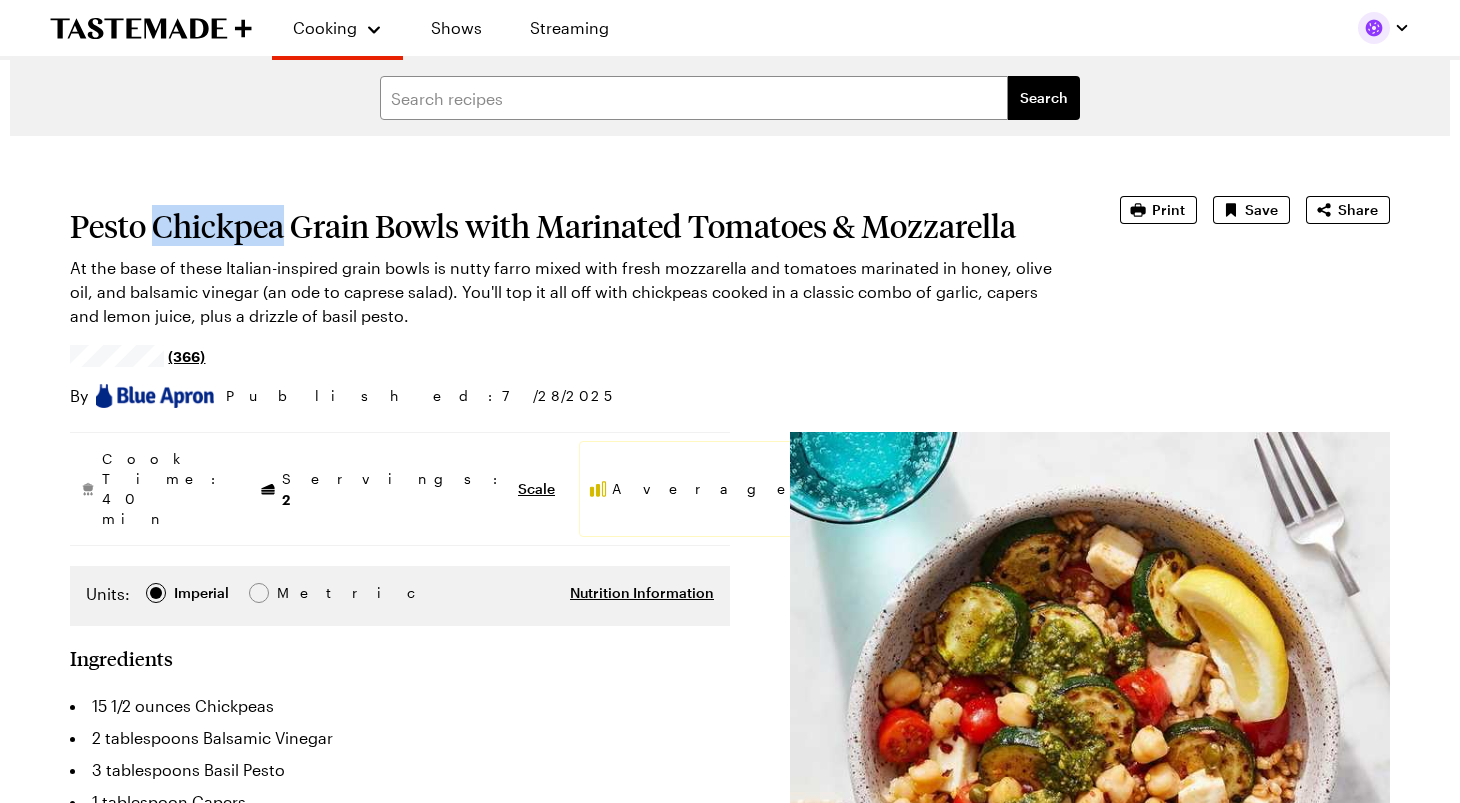 click on "Pesto Chickpea Grain Bowls with Marinated Tomatoes & Mozzarella" at bounding box center [567, 226] 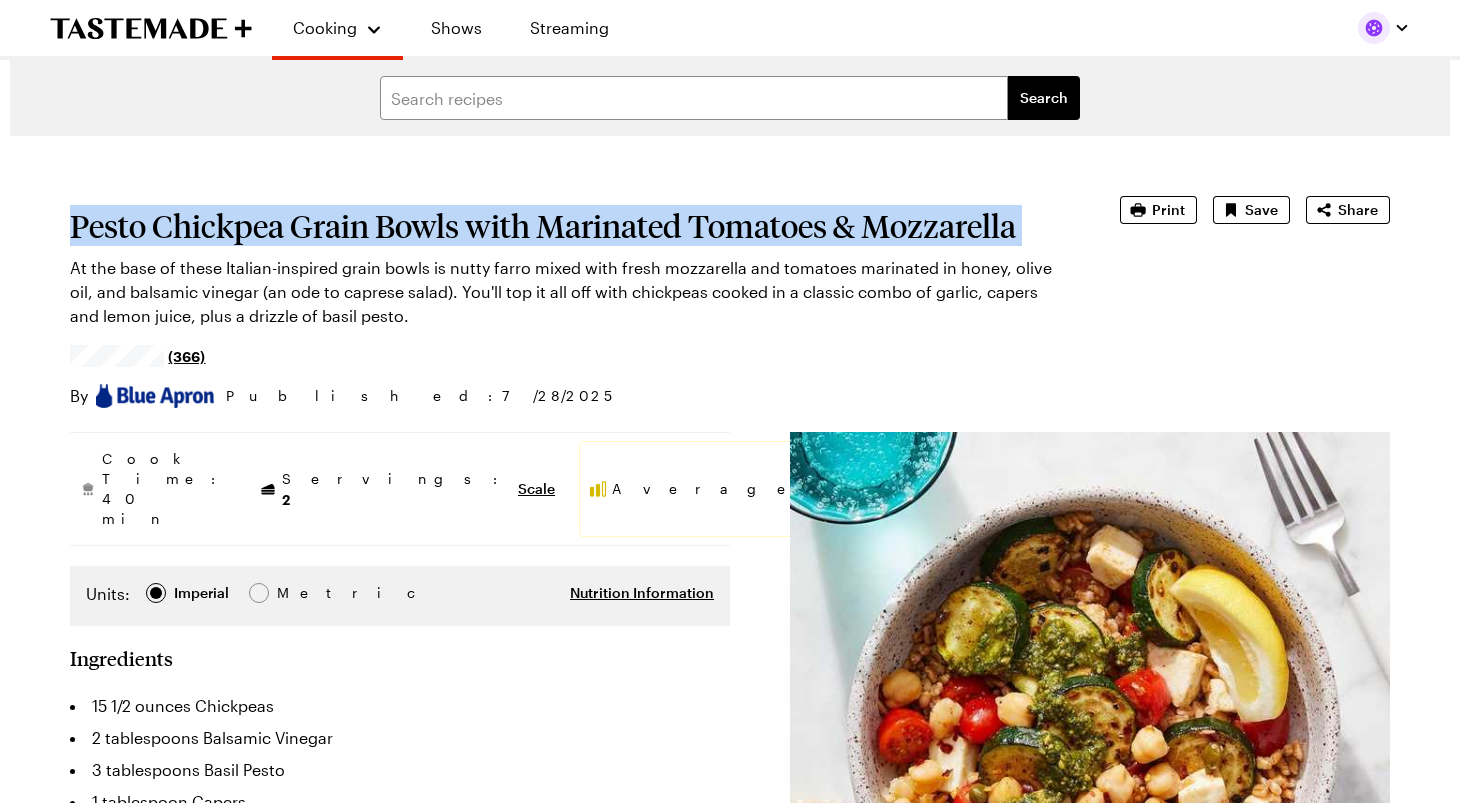 click on "Pesto Chickpea Grain Bowls with Marinated Tomatoes & Mozzarella" at bounding box center (567, 226) 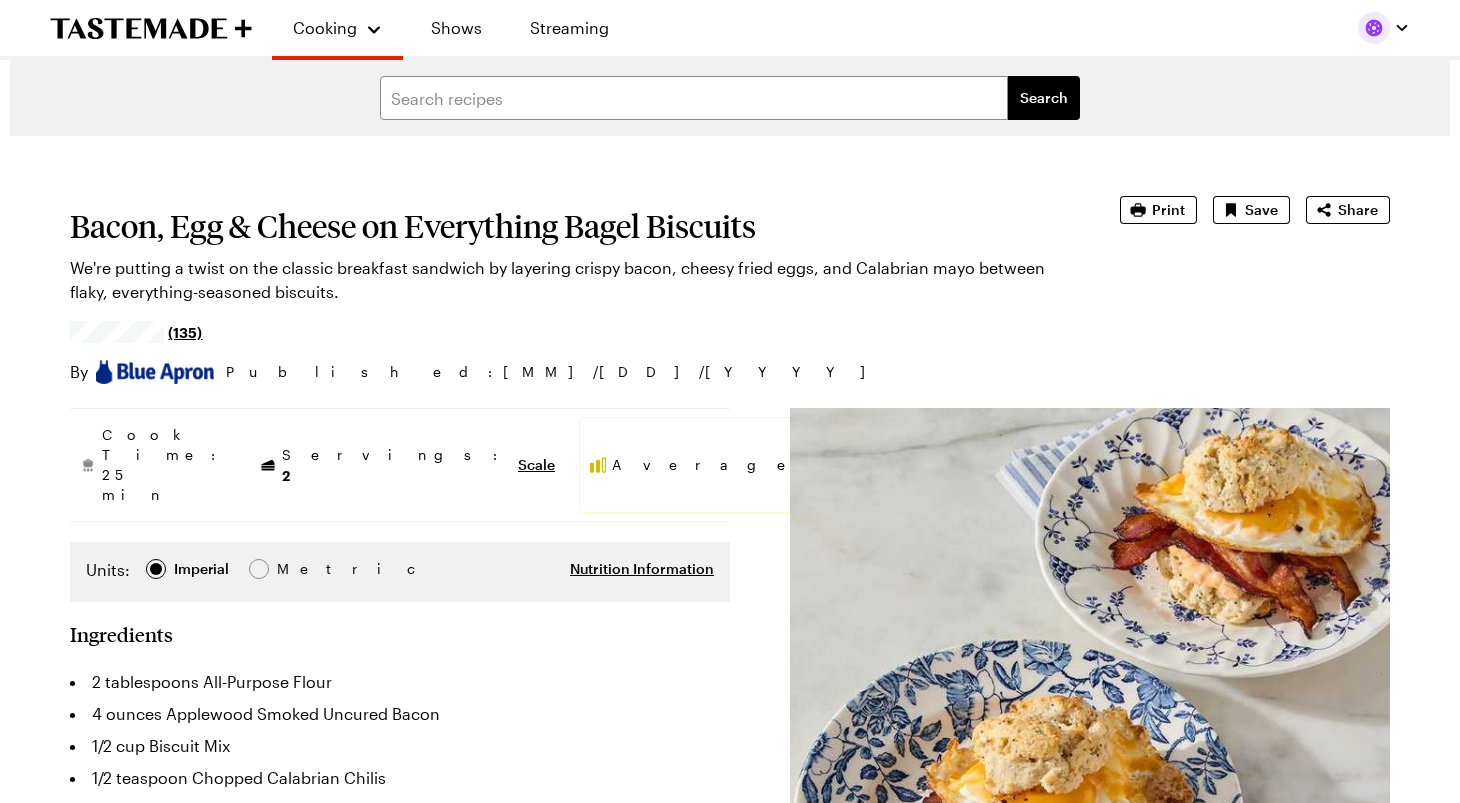 scroll, scrollTop: 0, scrollLeft: 0, axis: both 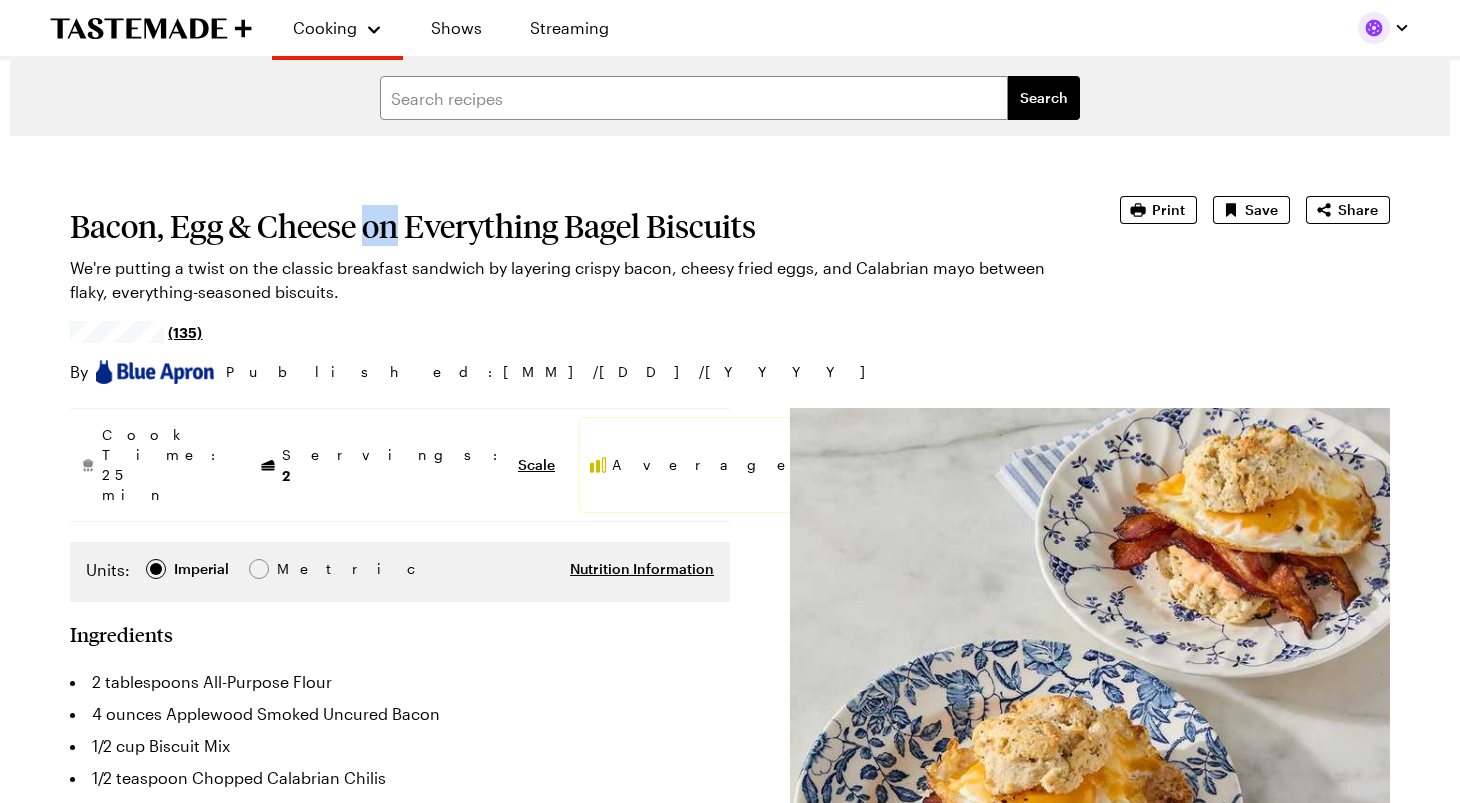 click on "Bacon, Egg & Cheese on Everything Bagel Biscuits" at bounding box center [567, 226] 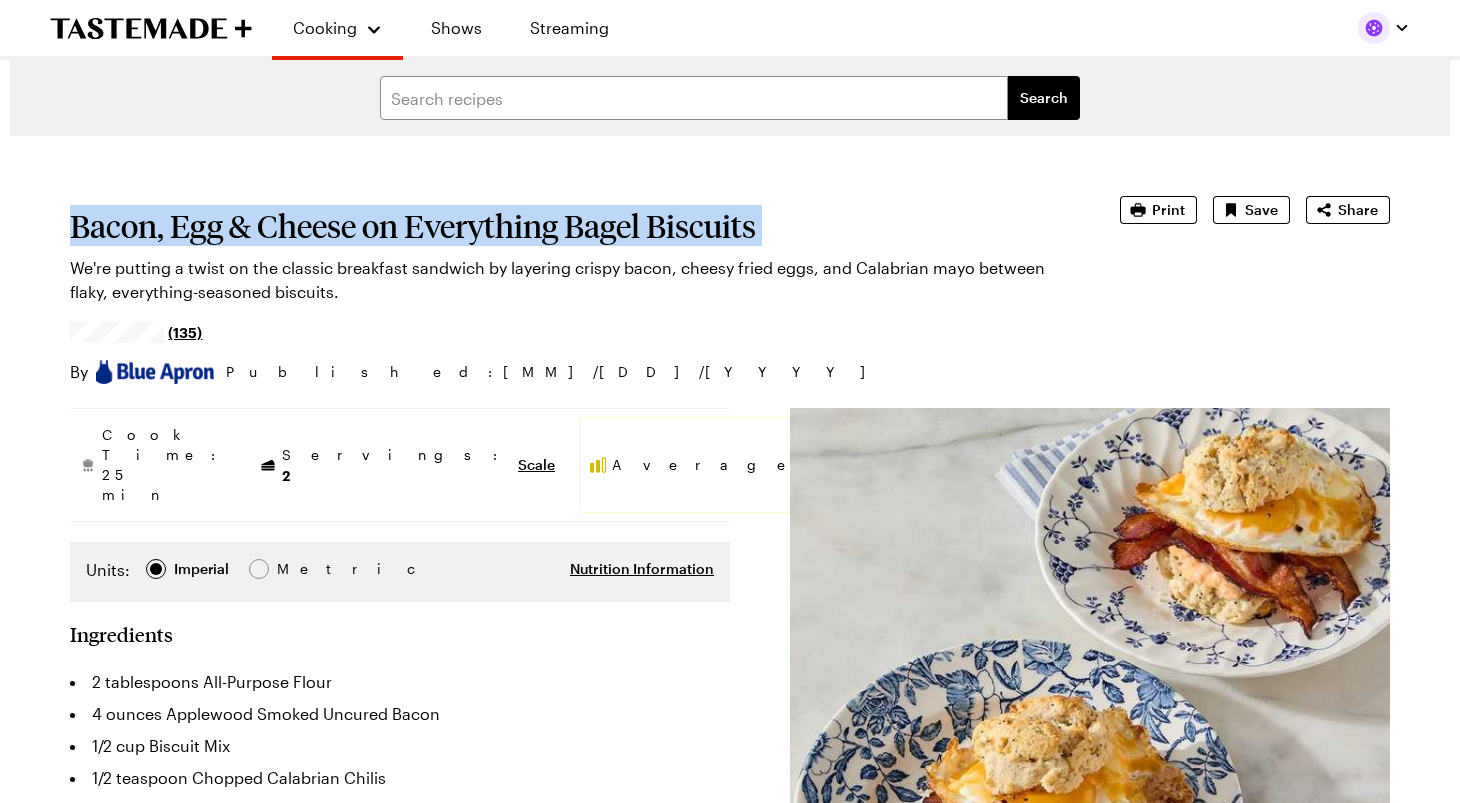 click on "Bacon, Egg & Cheese on Everything Bagel Biscuits" at bounding box center (567, 226) 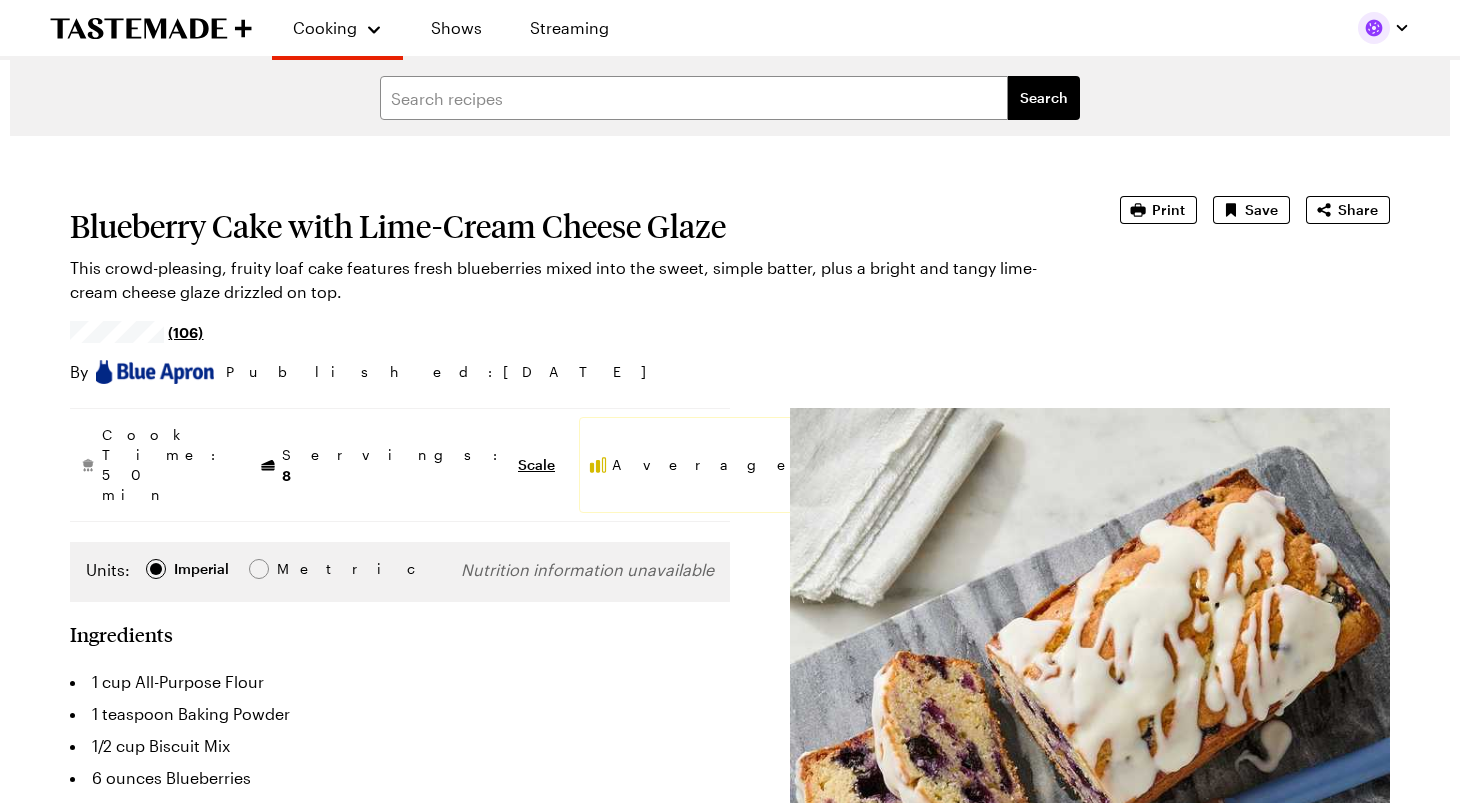 scroll, scrollTop: 0, scrollLeft: 0, axis: both 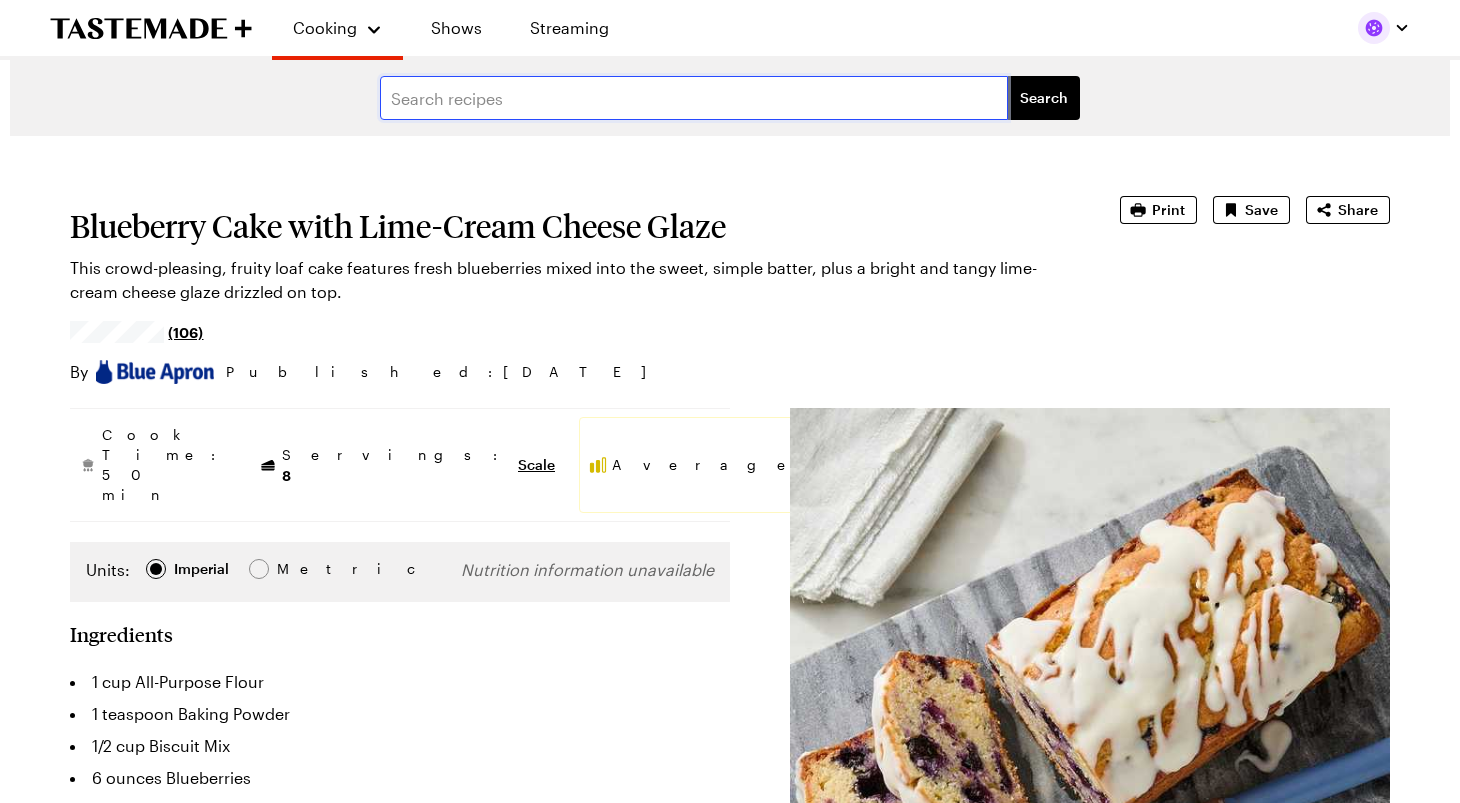 click at bounding box center [694, 98] 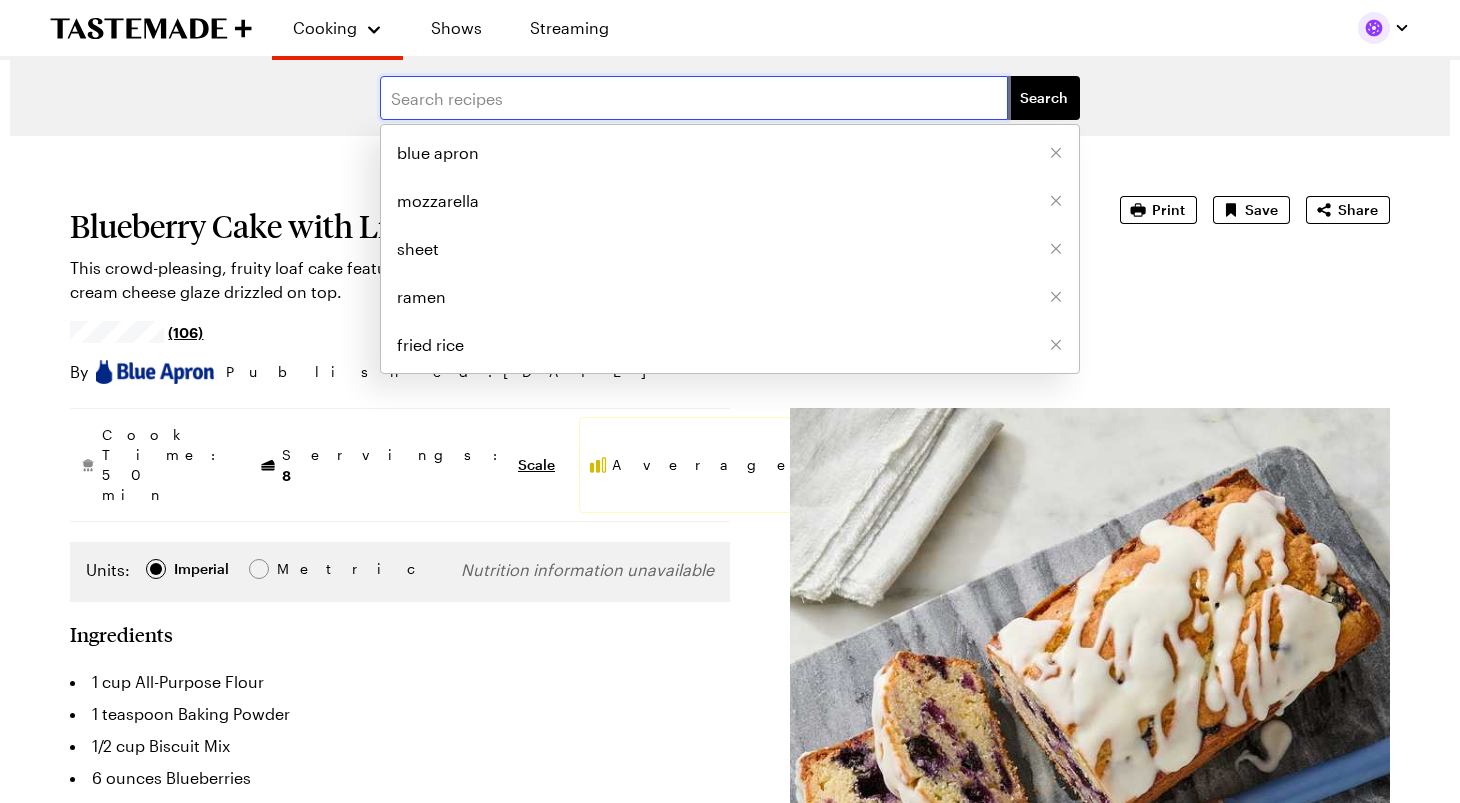 paste on "Maple-Sage Pork Chops with Buttermilk Mashed Potatoes & Roasted Carrots" 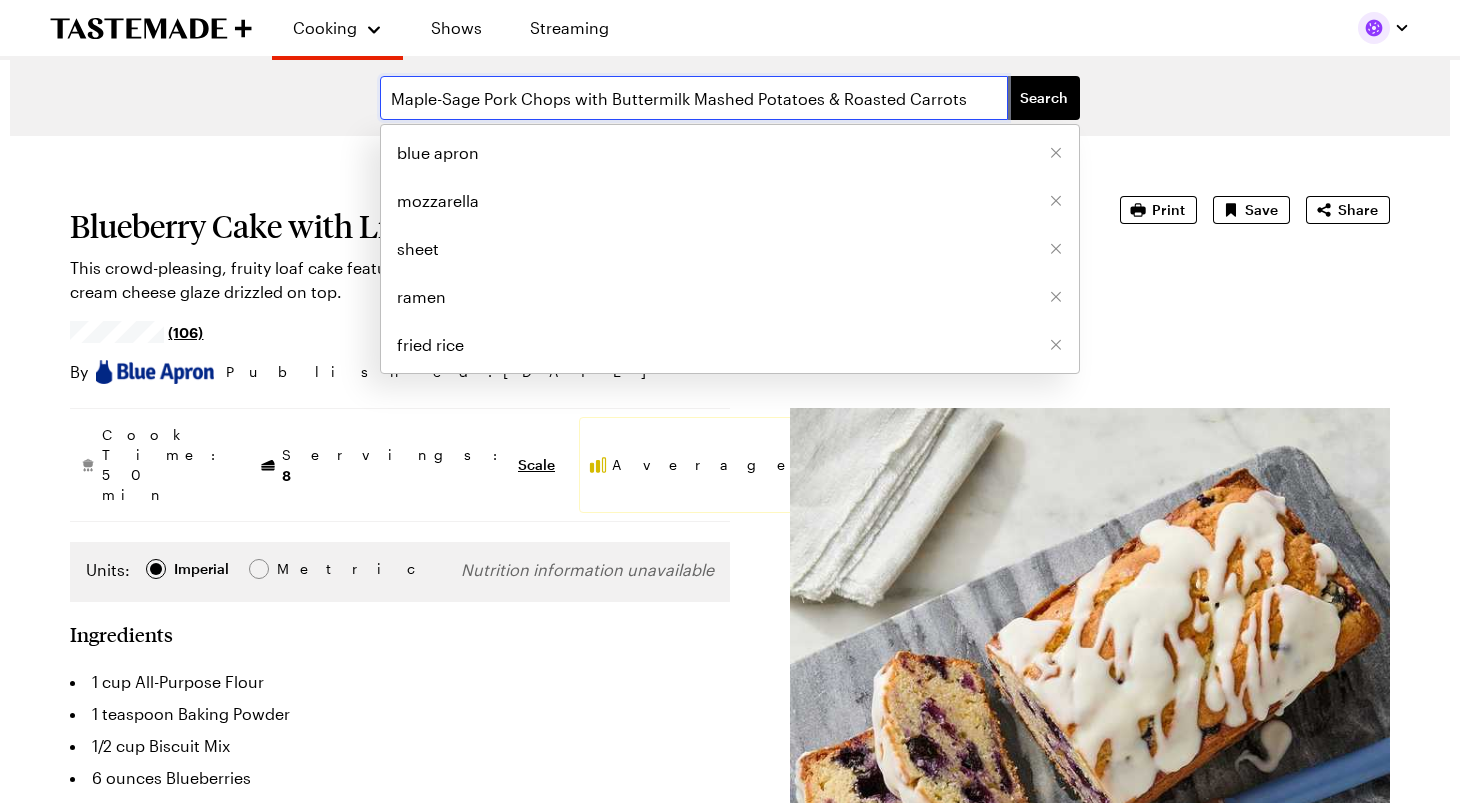 type on "Maple-Sage Pork Chops with Buttermilk Mashed Potatoes & Roasted Carrots" 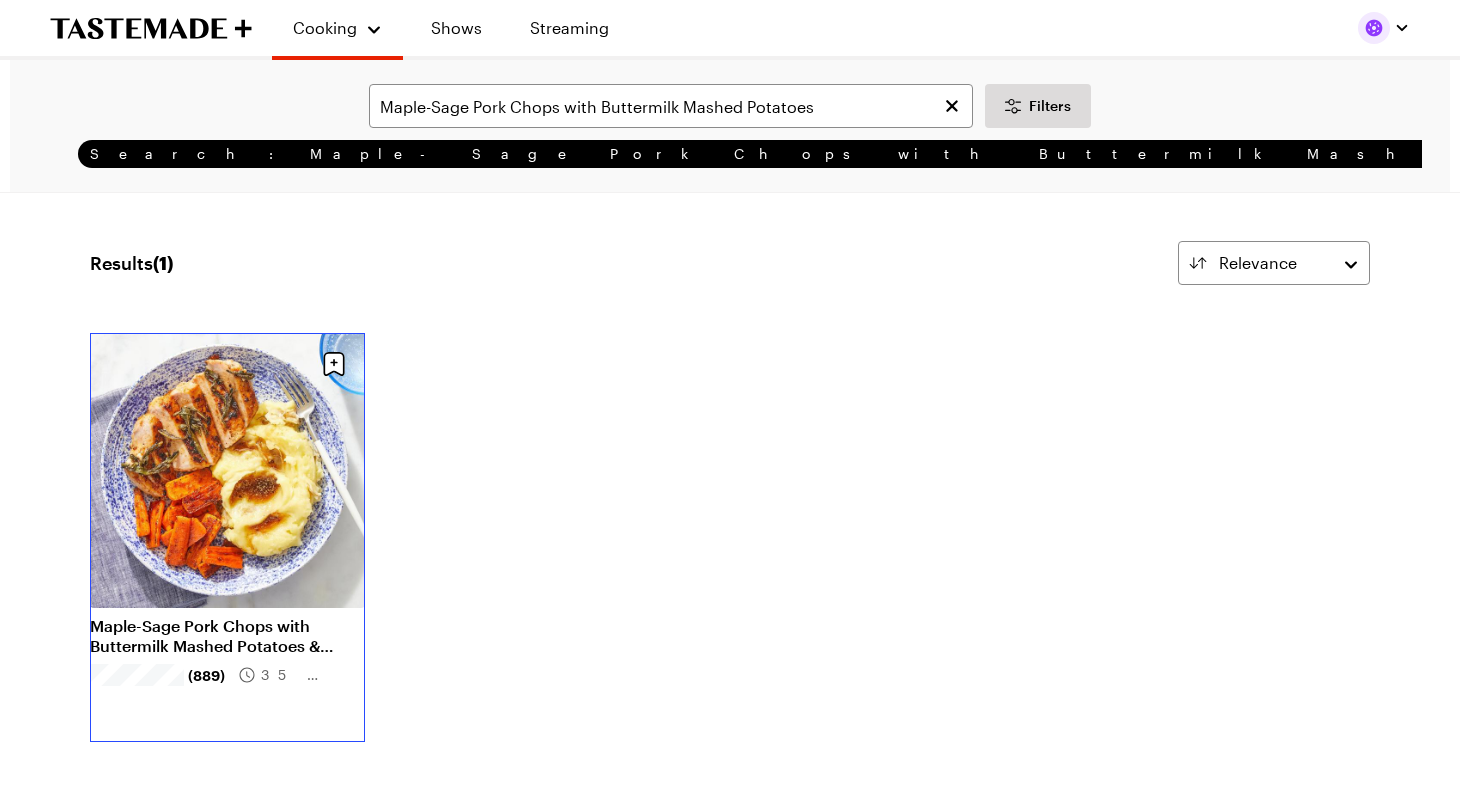 click on "Maple-Sage Pork Chops with Buttermilk Mashed Potatoes & Roasted Carrots" at bounding box center (227, 636) 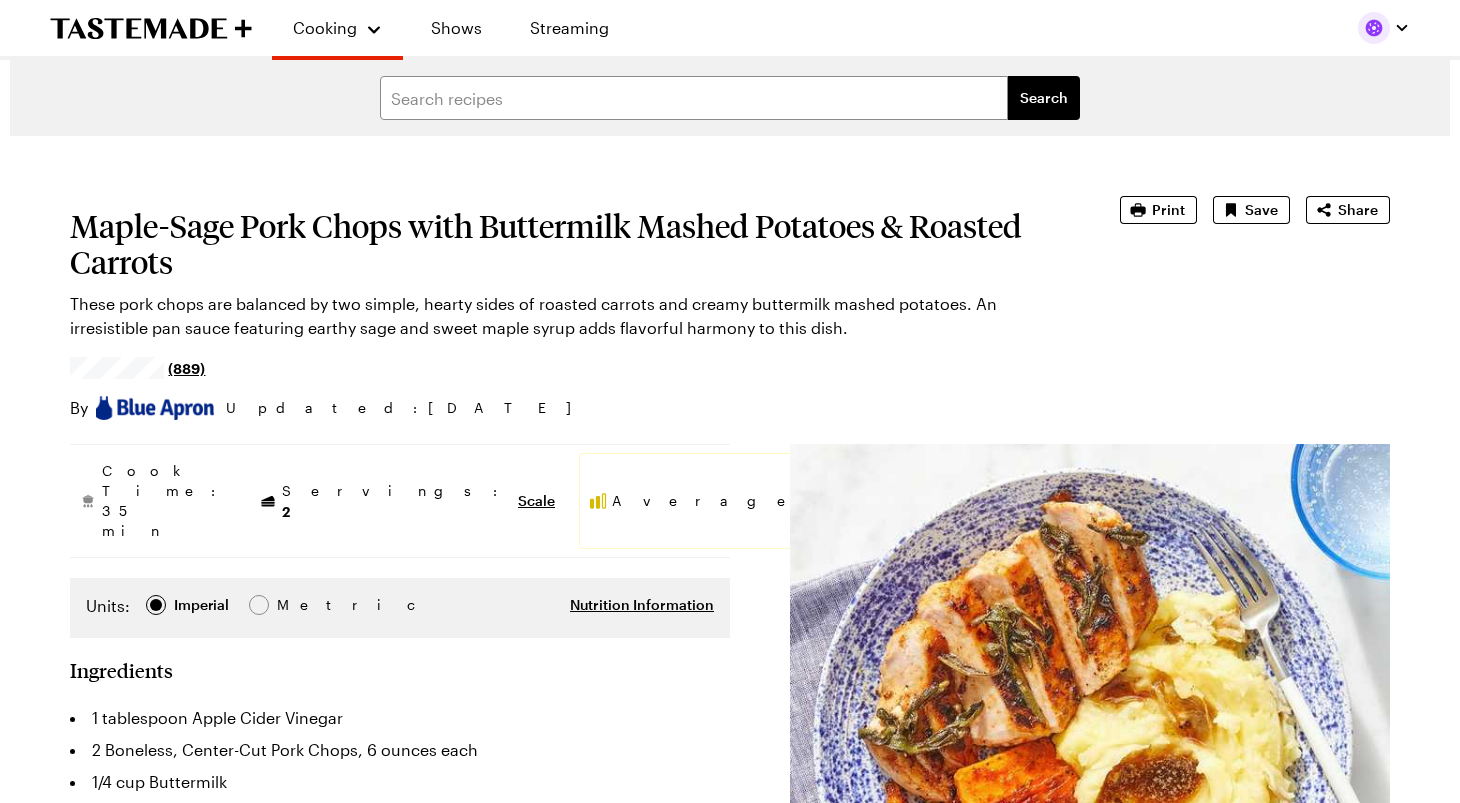 type on "x" 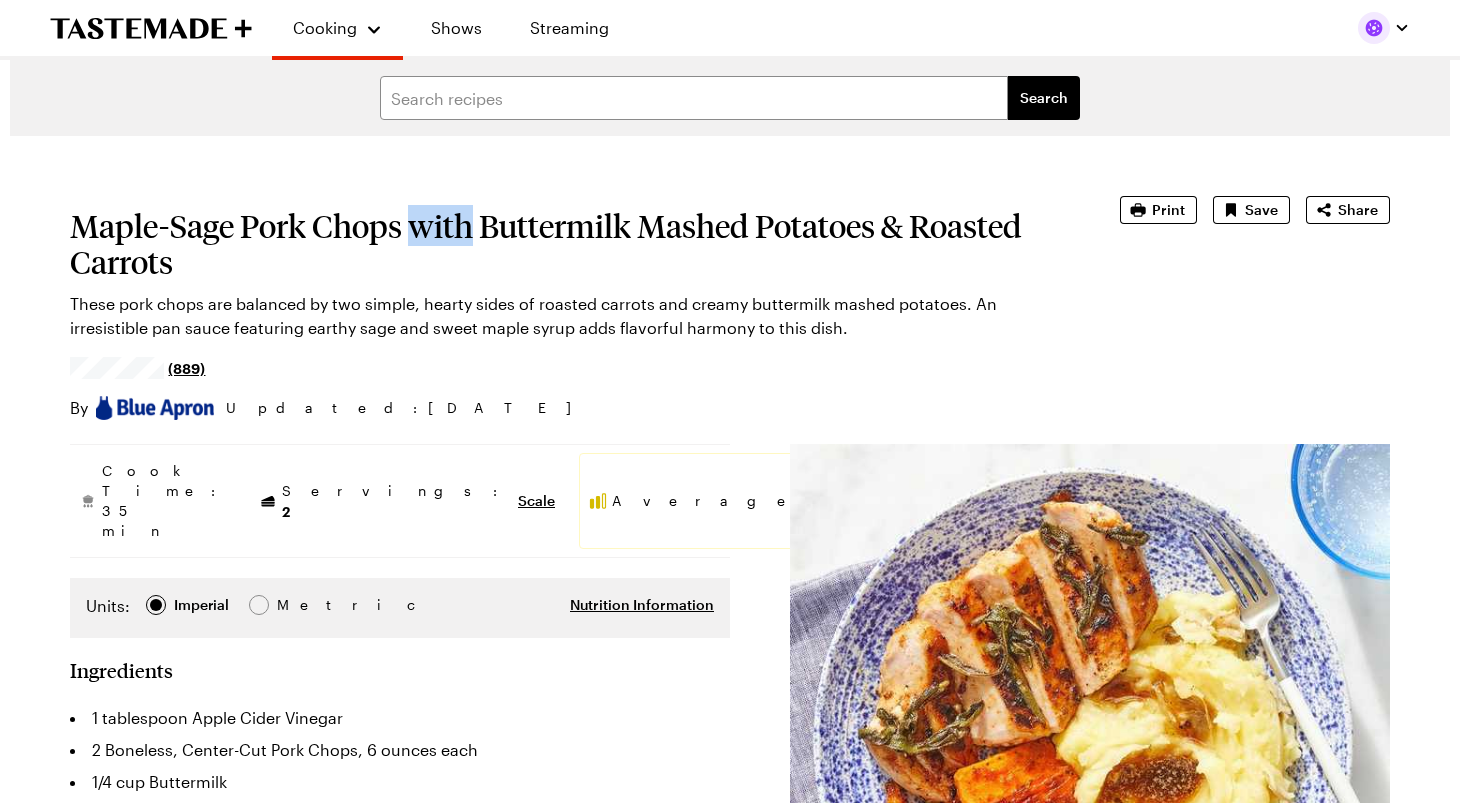 click on "Maple-Sage Pork Chops with Buttermilk Mashed Potatoes & Roasted Carrots" at bounding box center (567, 244) 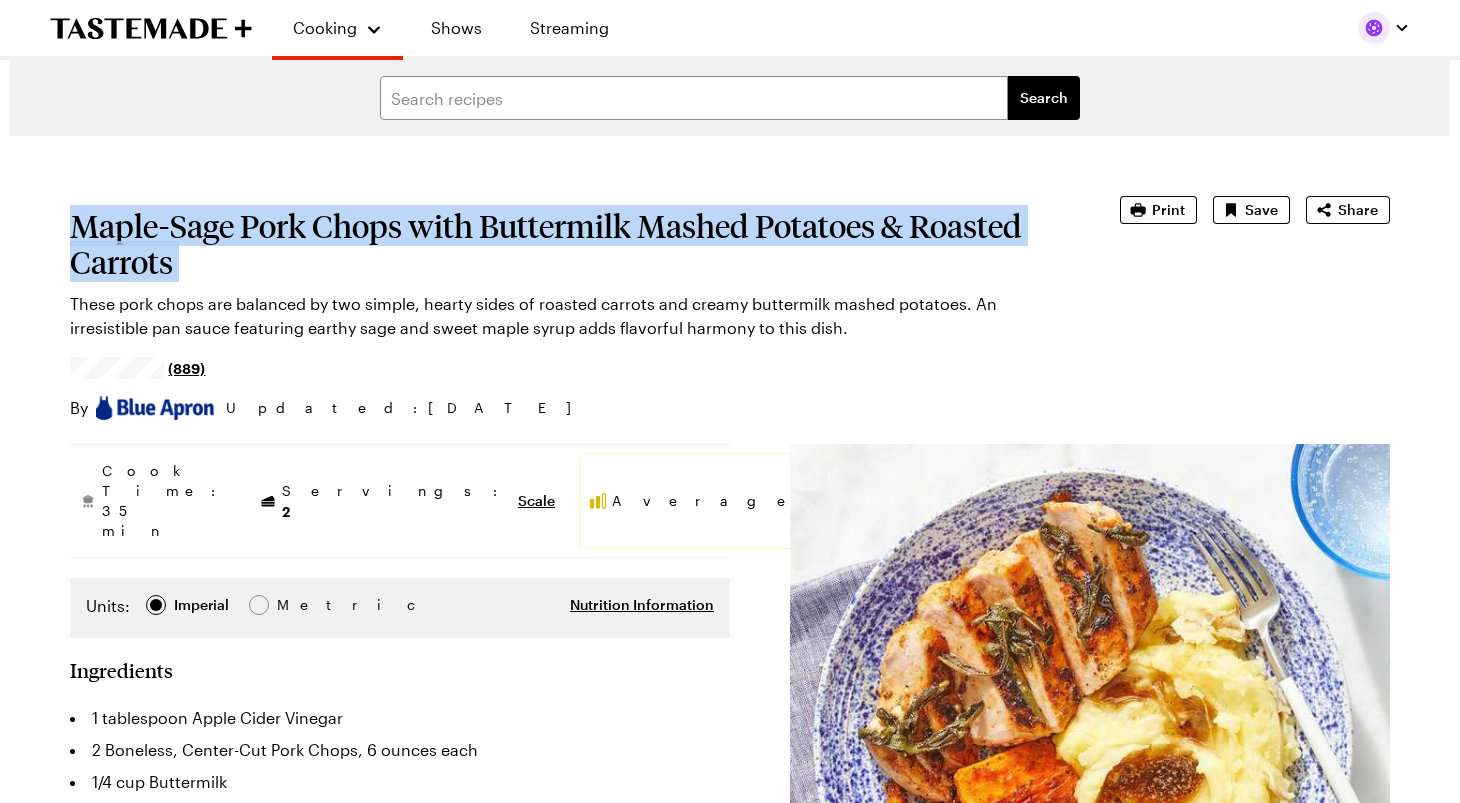 type on "x" 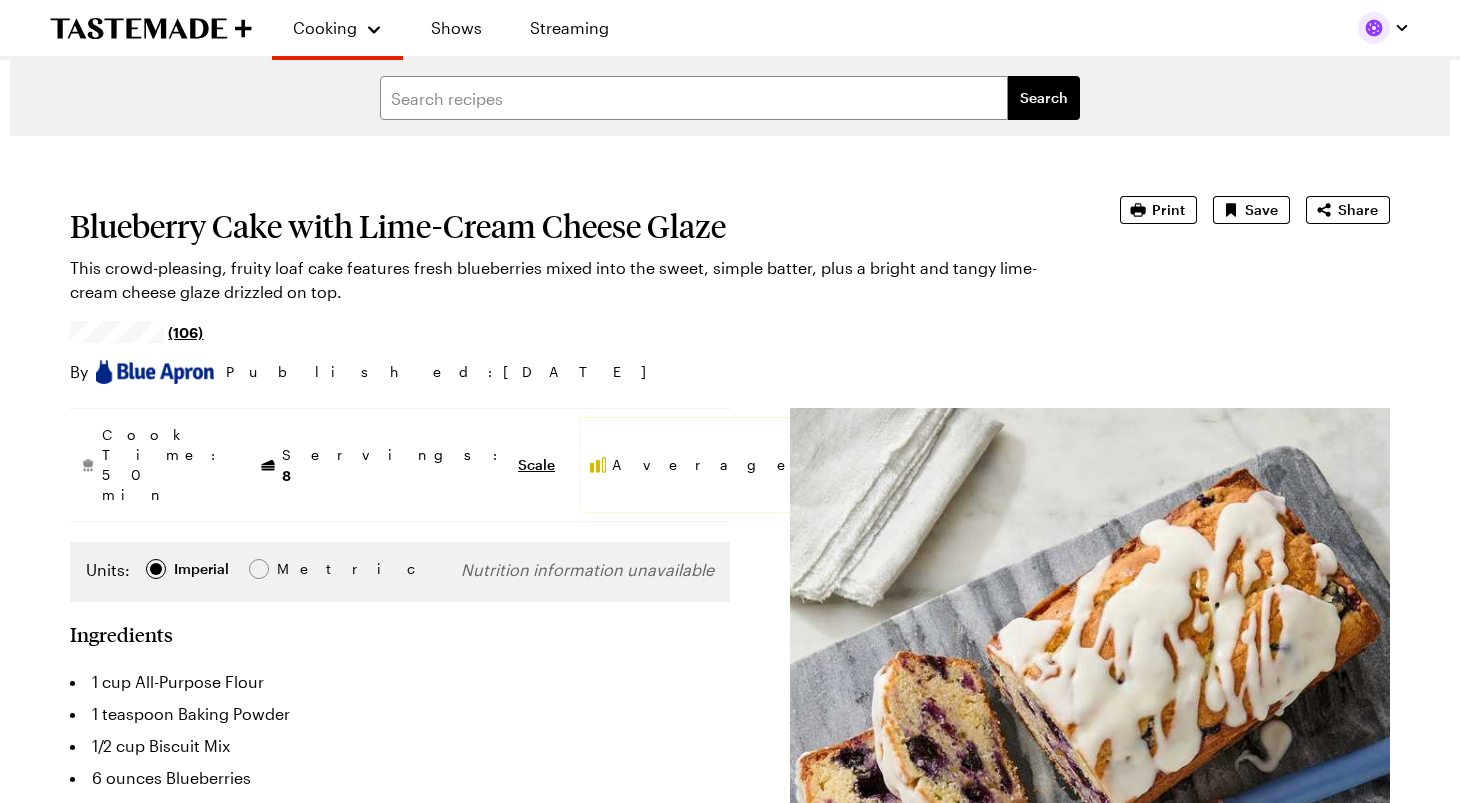 scroll, scrollTop: 0, scrollLeft: 0, axis: both 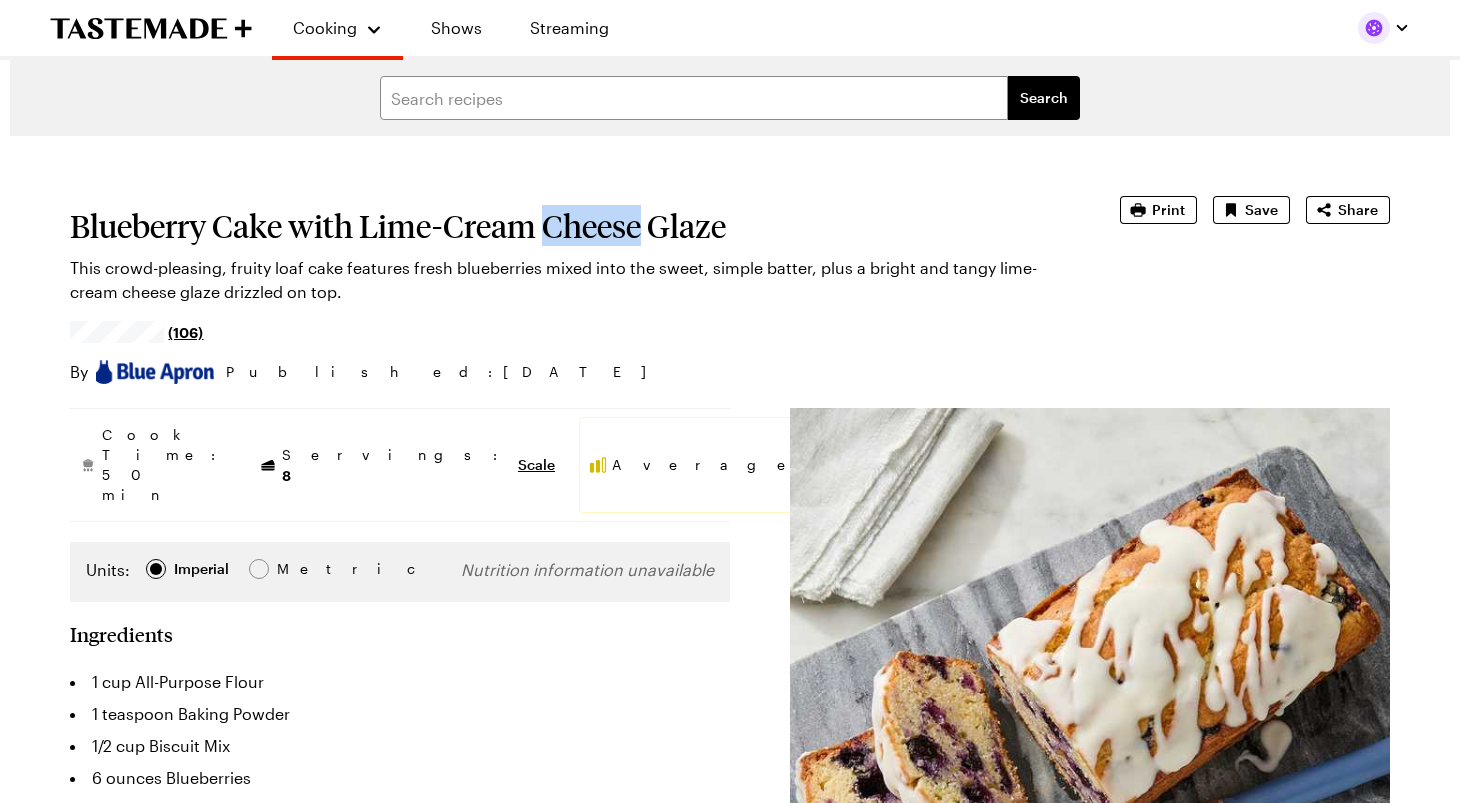 click on "Blueberry Cake with Lime-Cream Cheese Glaze" at bounding box center (567, 226) 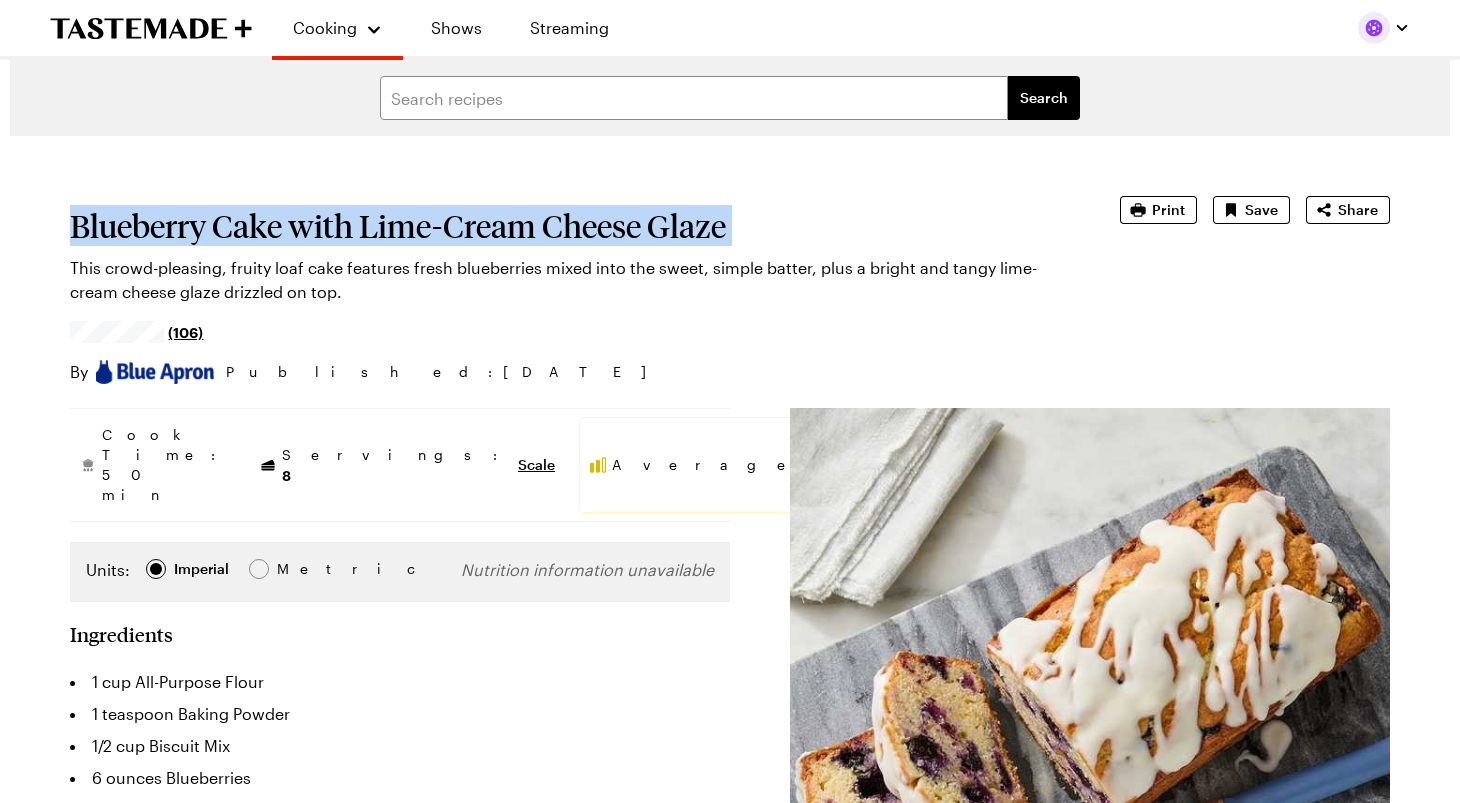 click on "Blueberry Cake with Lime-Cream Cheese Glaze" at bounding box center (567, 226) 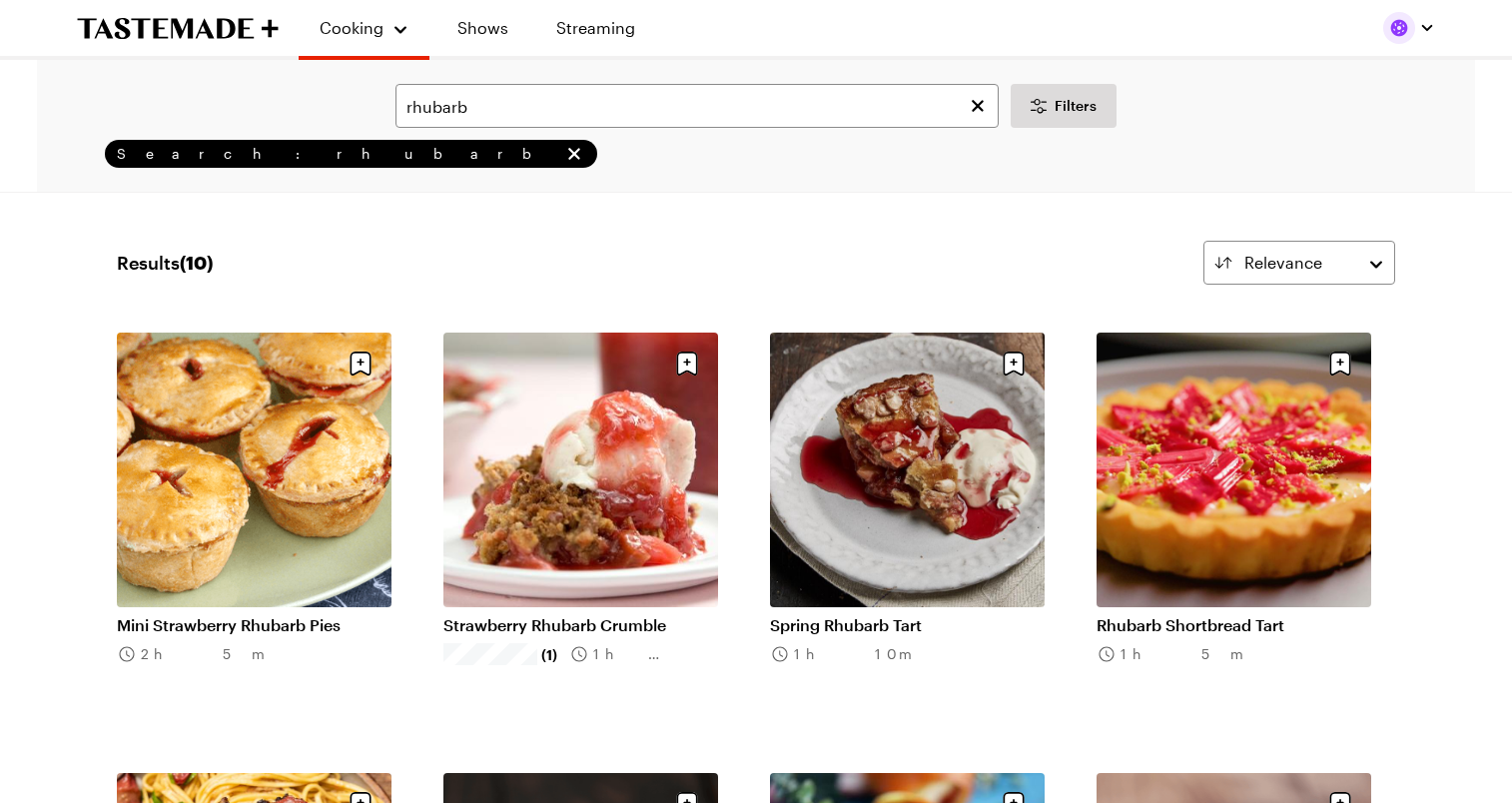 scroll, scrollTop: 0, scrollLeft: 0, axis: both 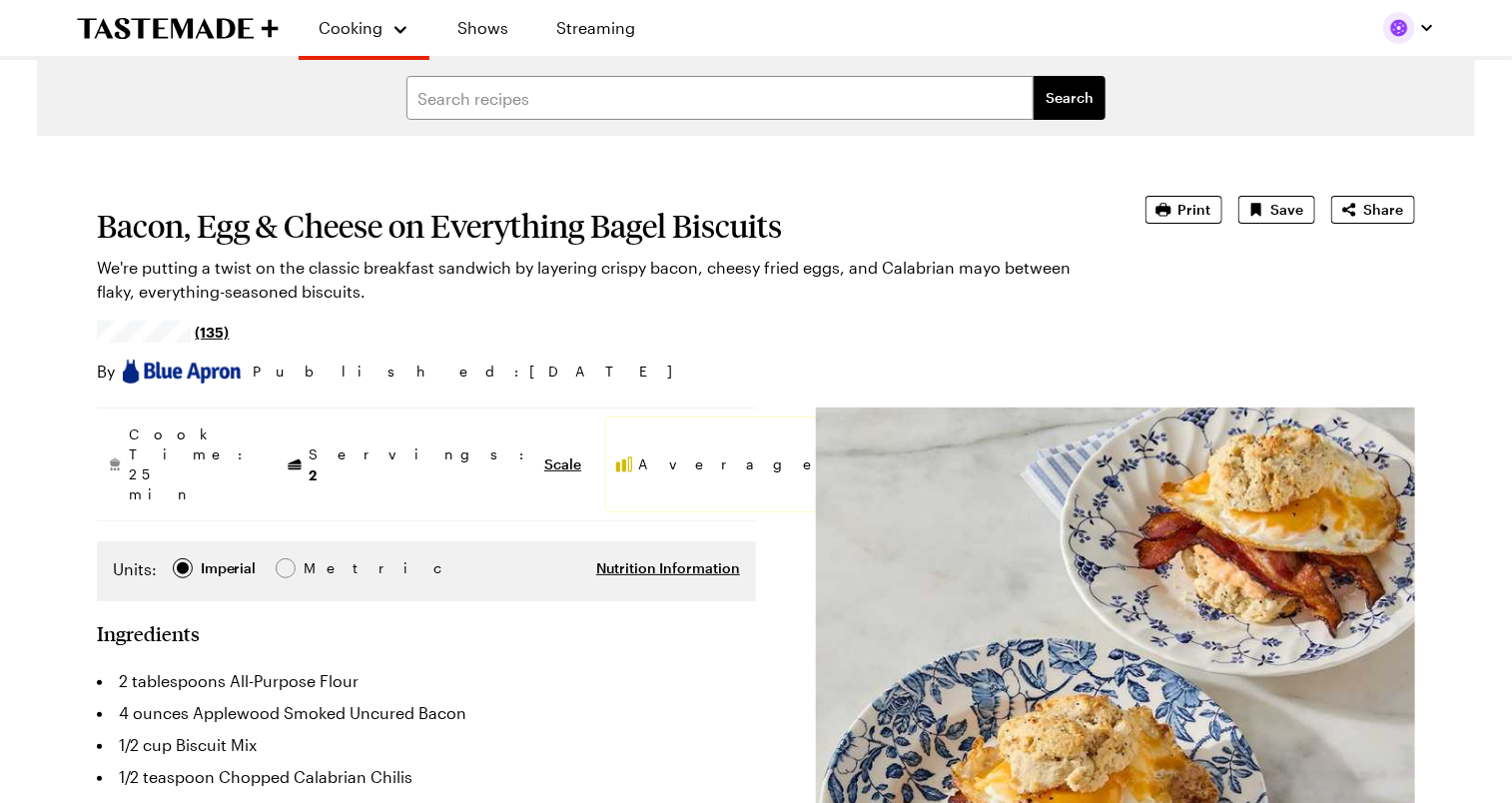 type on "x" 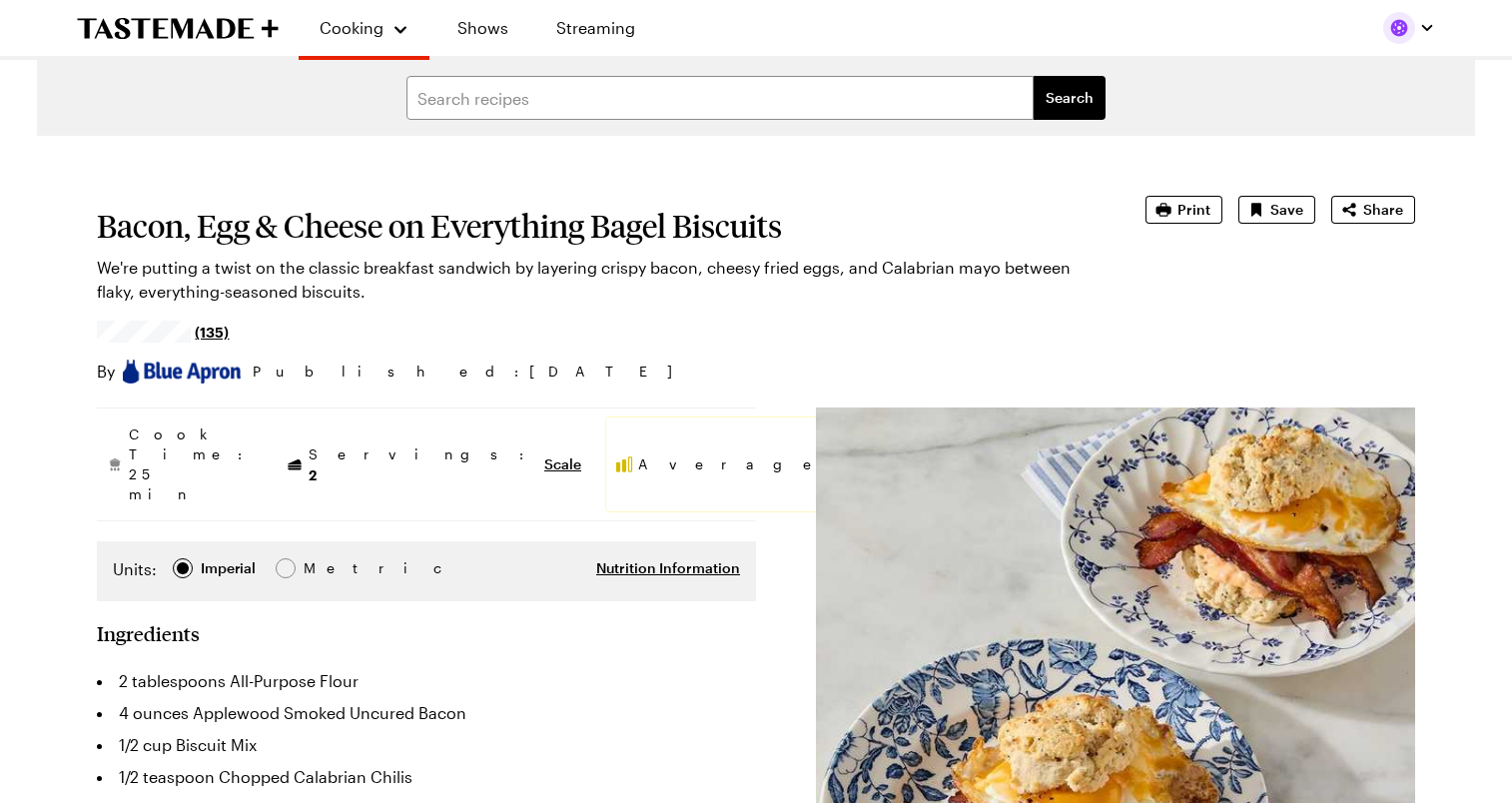 scroll, scrollTop: 0, scrollLeft: 0, axis: both 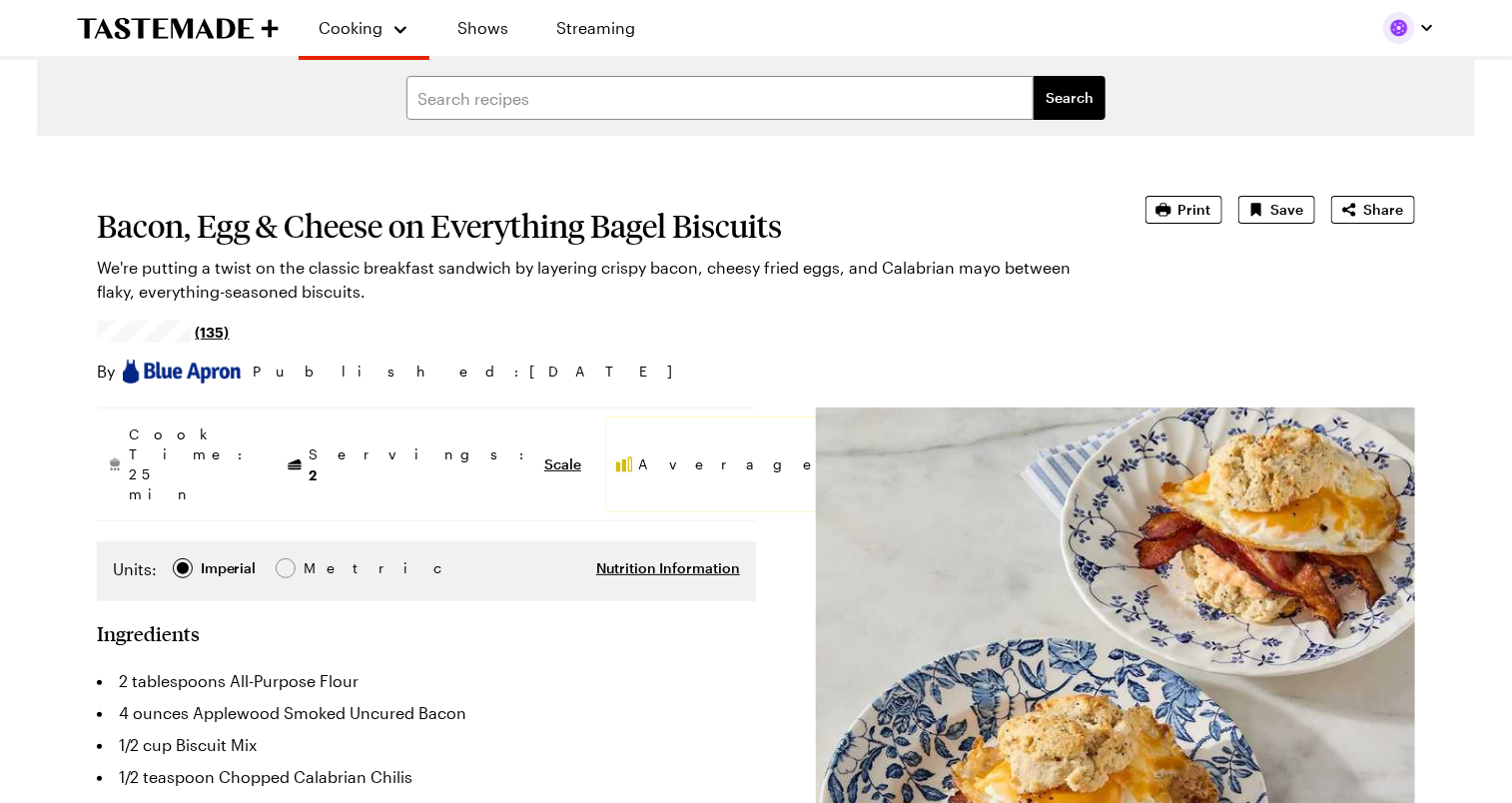 type on "x" 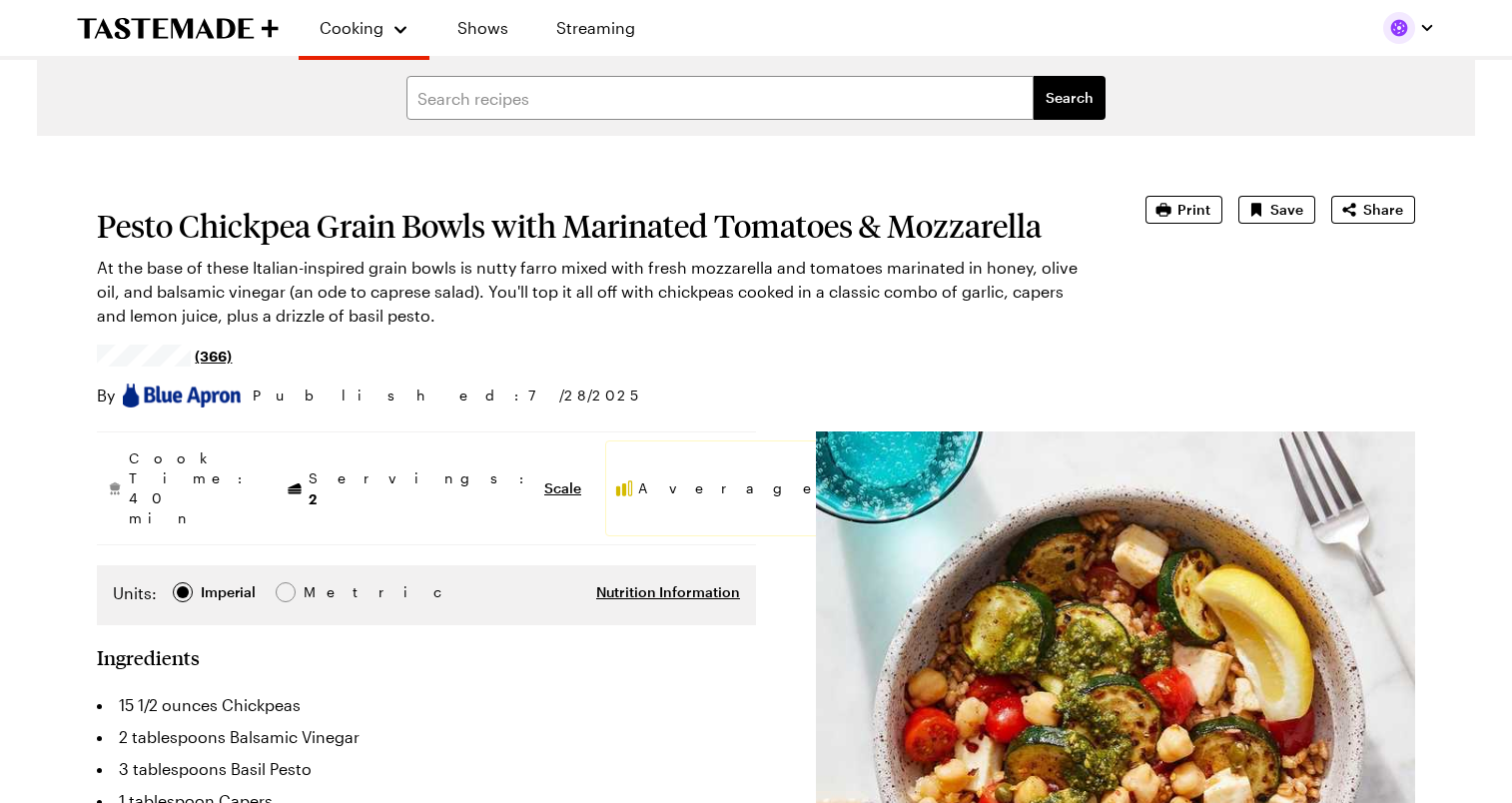 scroll, scrollTop: 0, scrollLeft: 0, axis: both 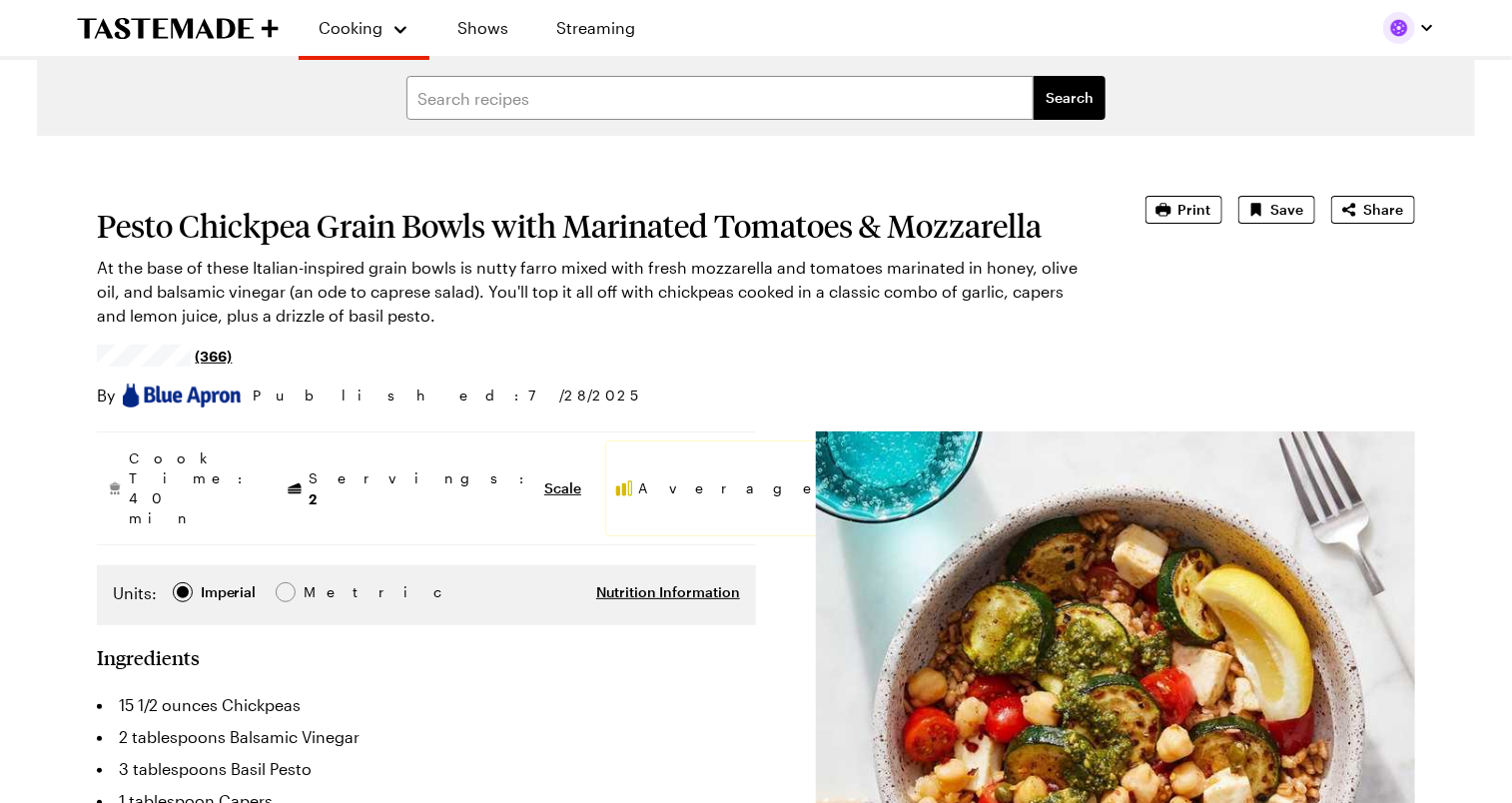 type on "x" 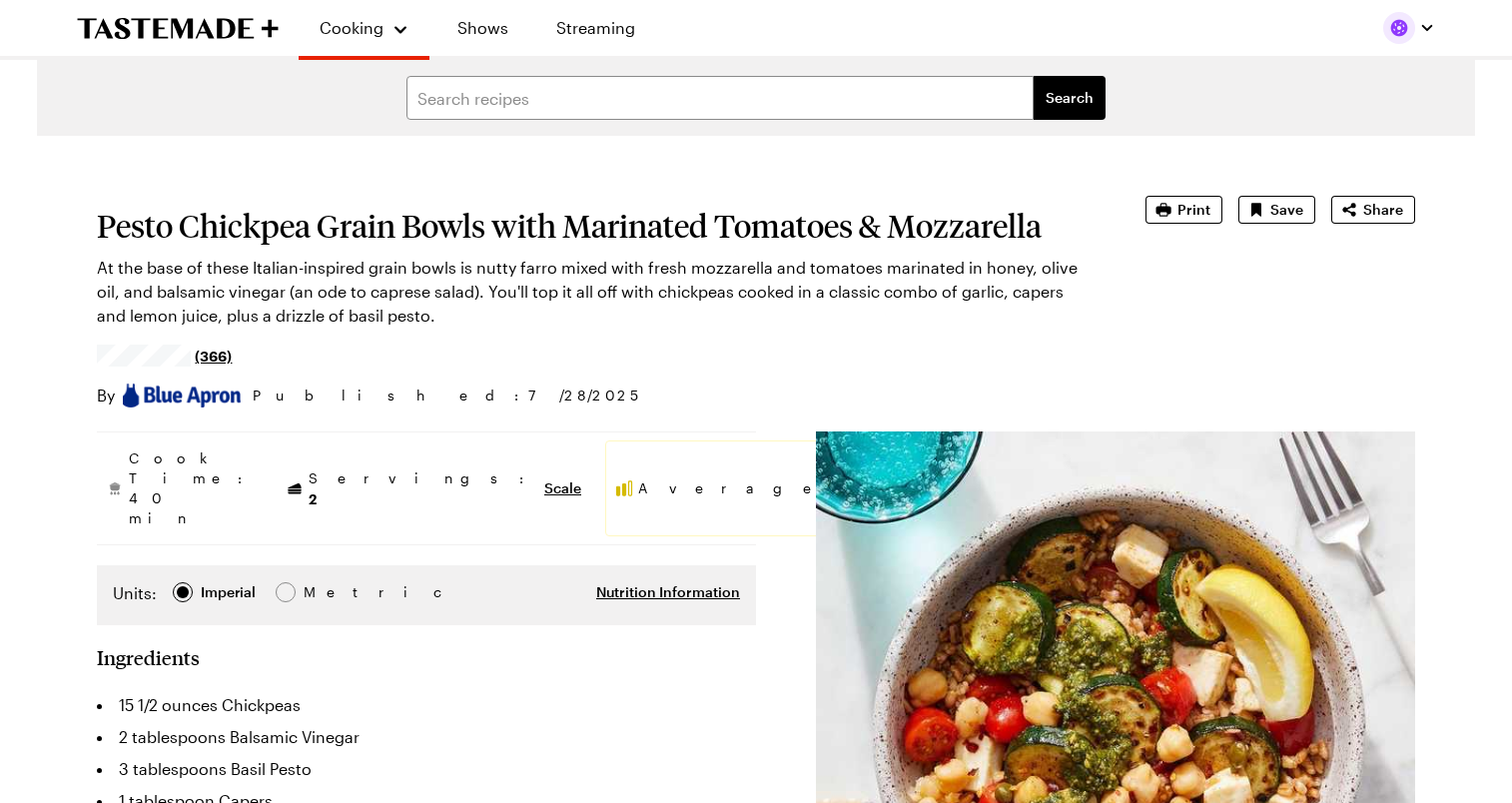 scroll, scrollTop: 0, scrollLeft: 0, axis: both 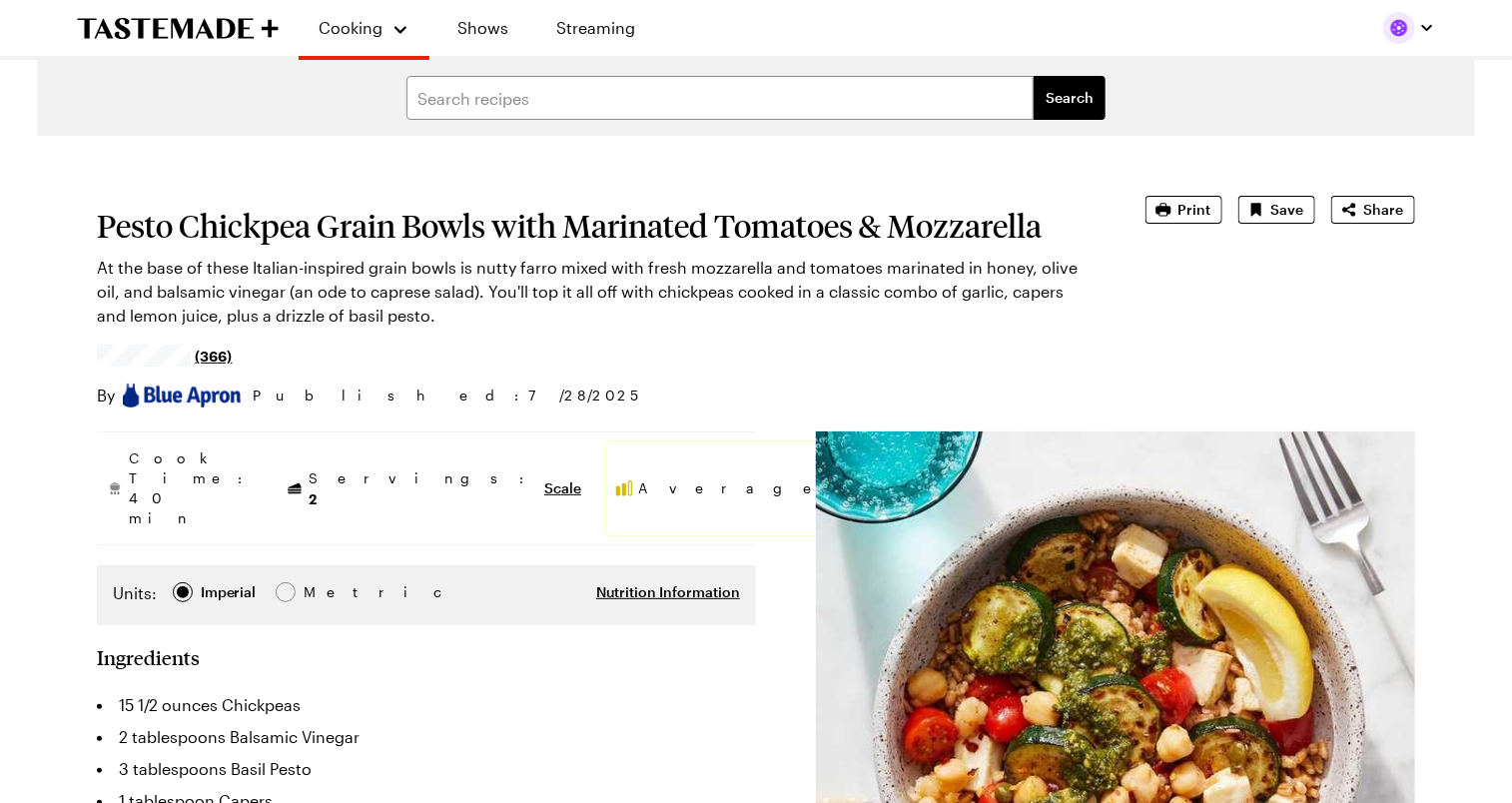 type on "x" 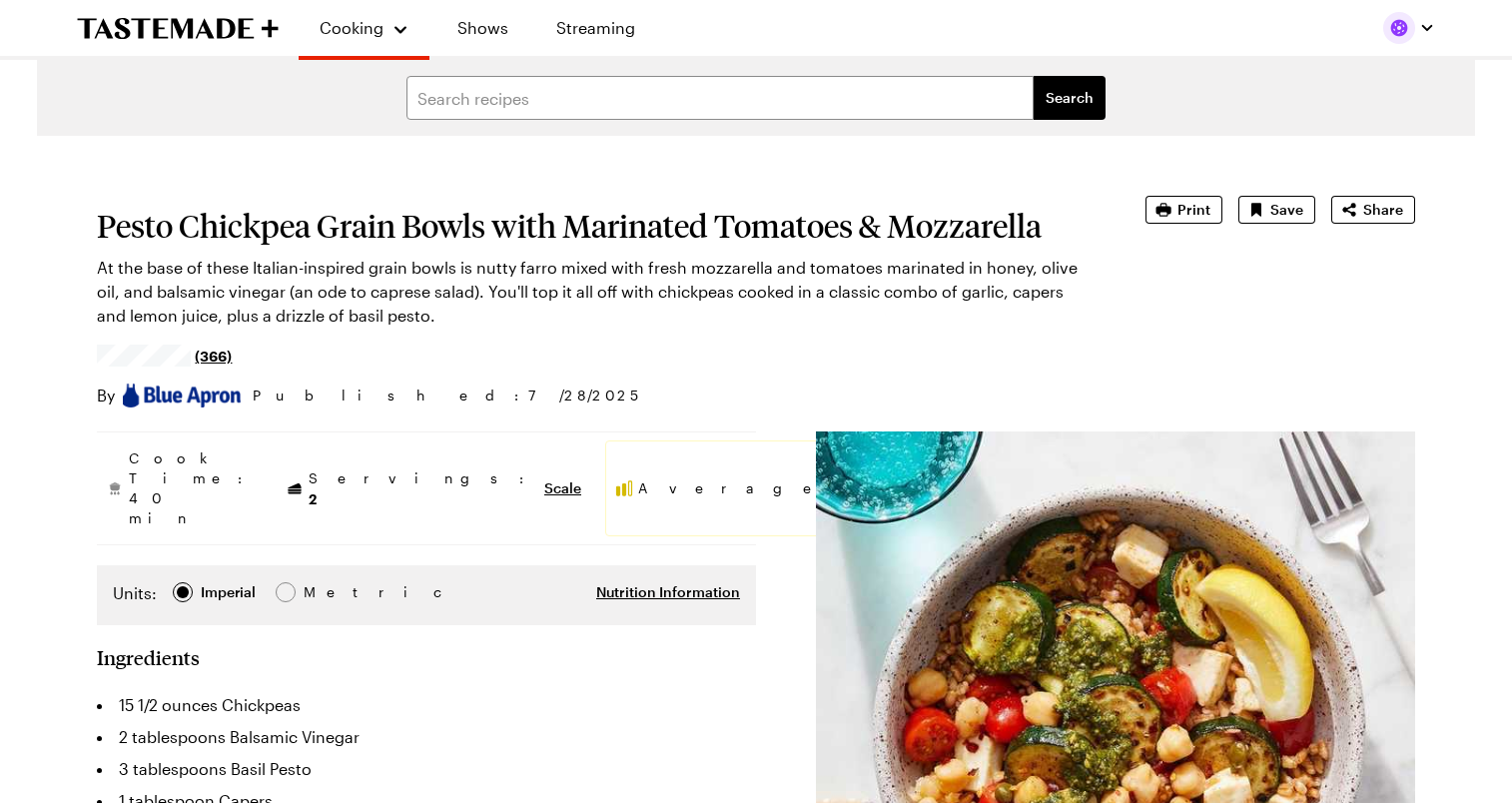 scroll, scrollTop: 0, scrollLeft: 0, axis: both 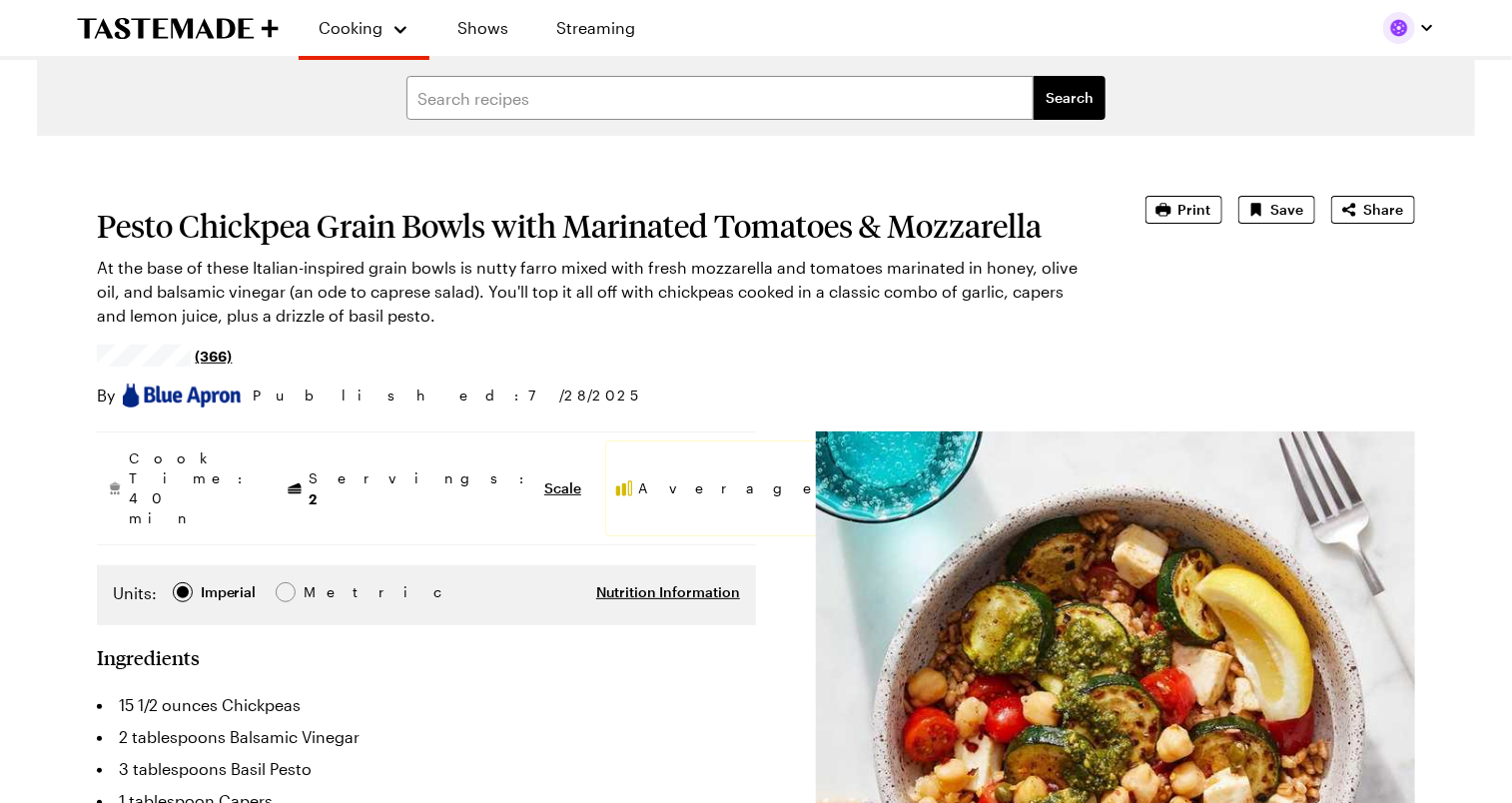 type on "x" 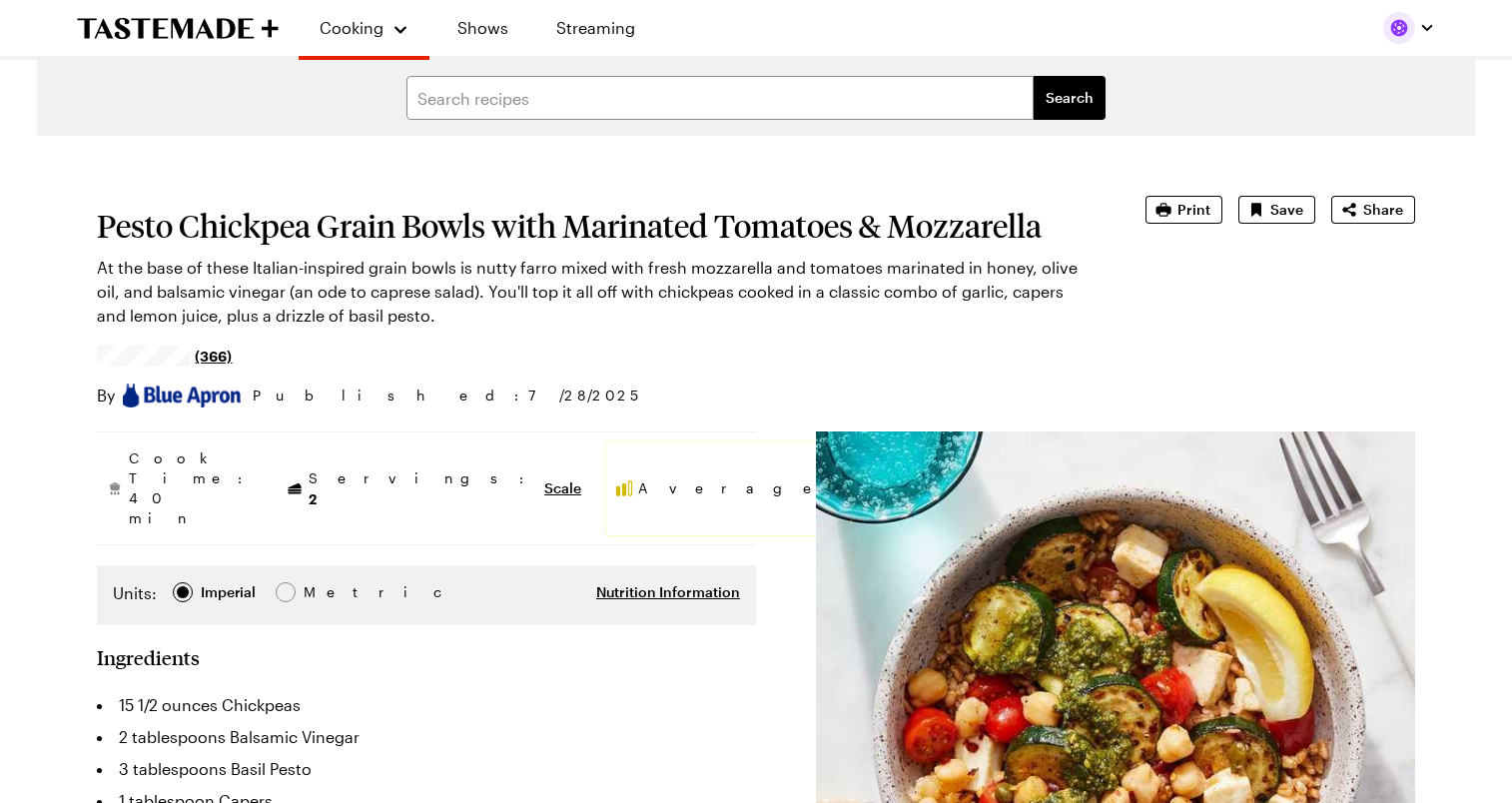 scroll, scrollTop: 0, scrollLeft: 0, axis: both 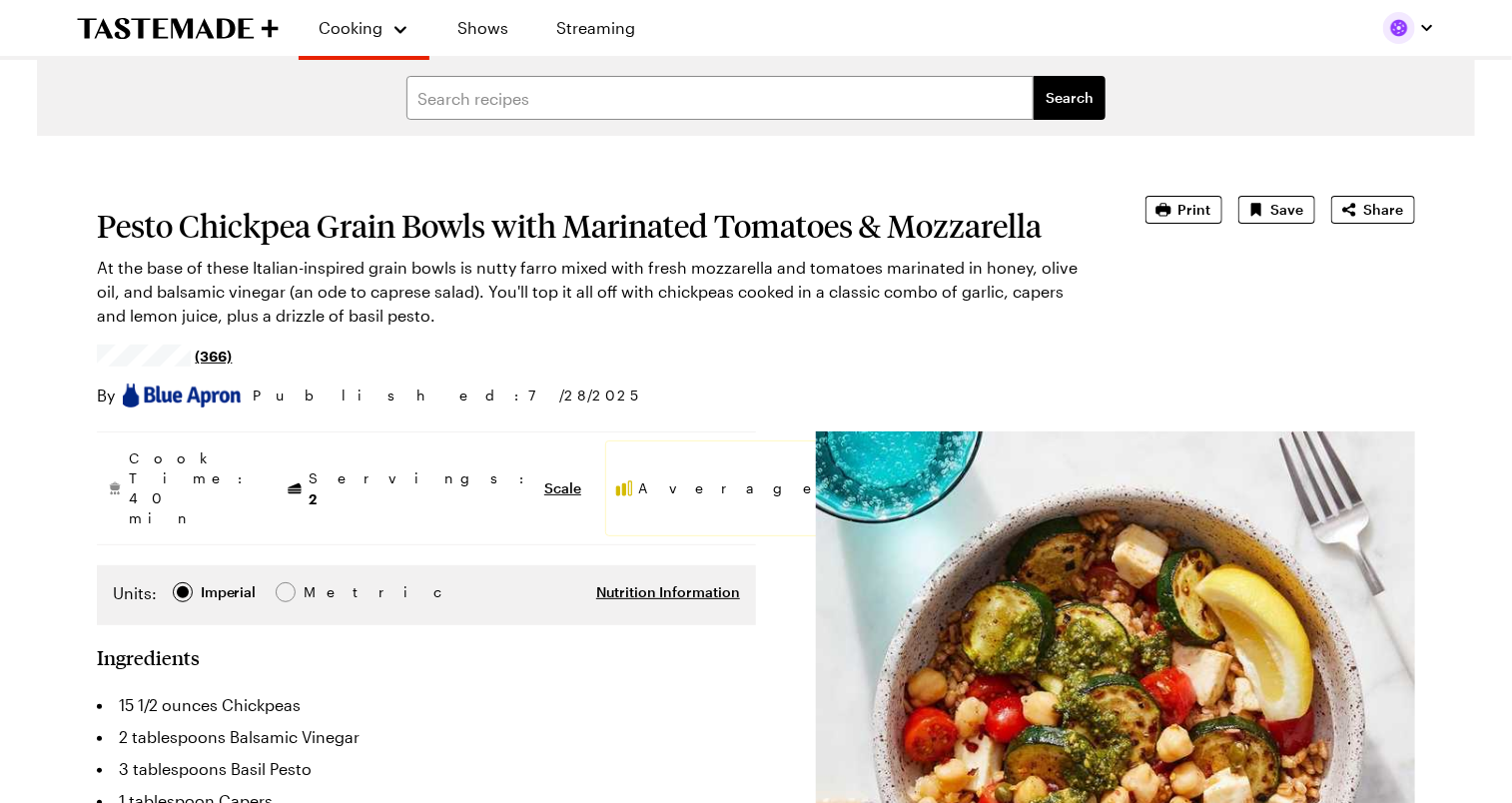 type on "x" 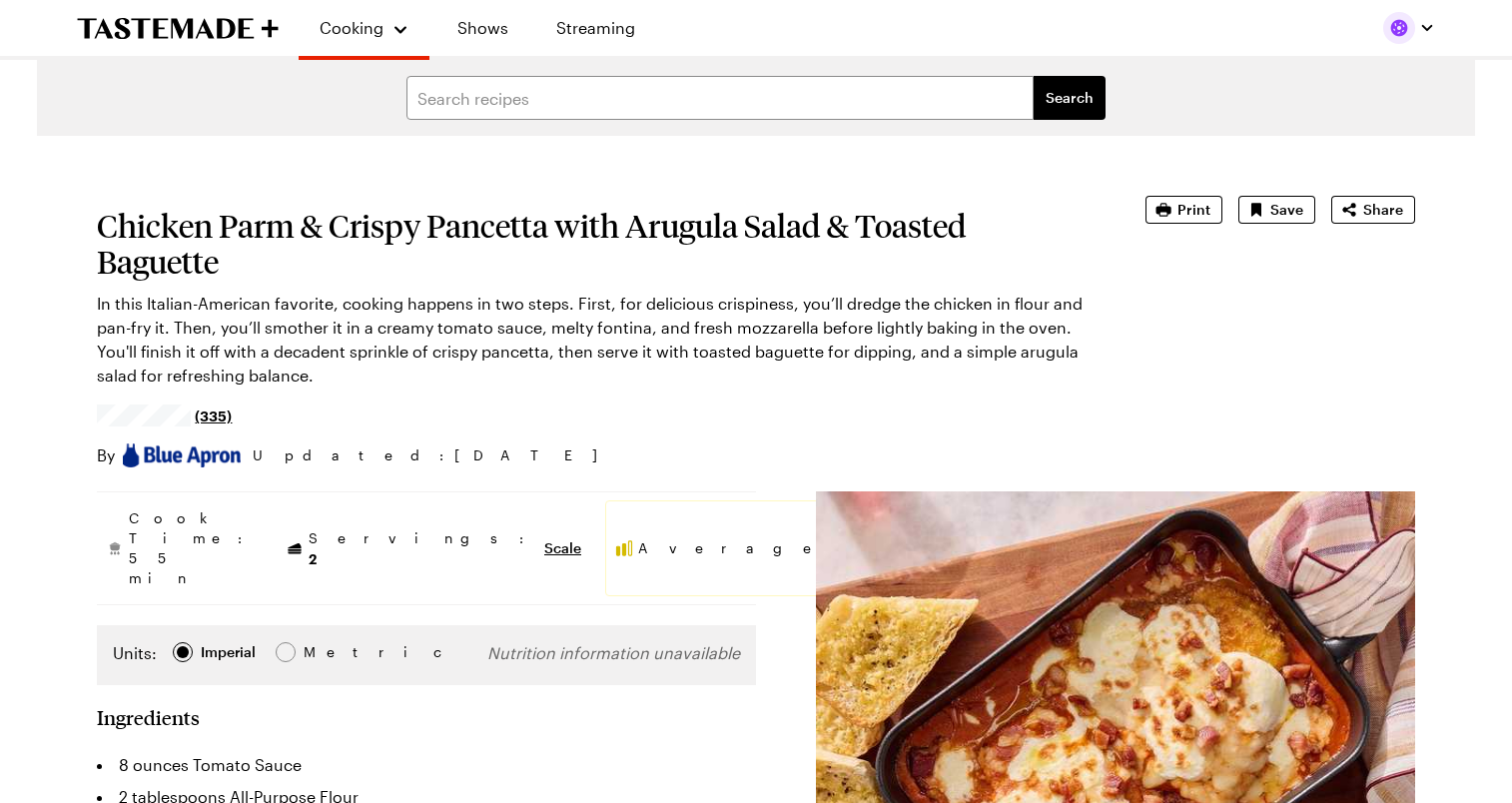 scroll, scrollTop: 0, scrollLeft: 0, axis: both 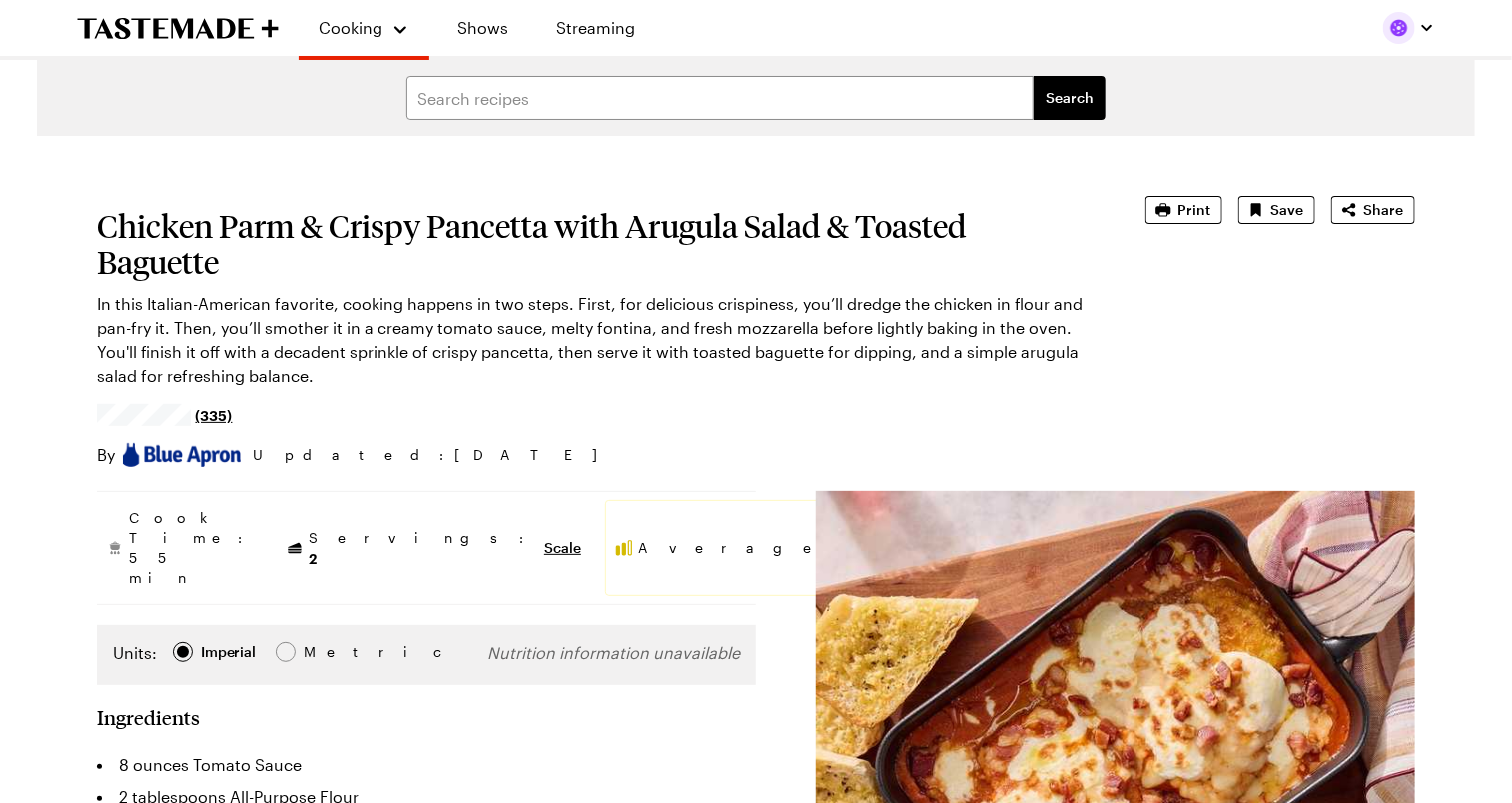 type on "x" 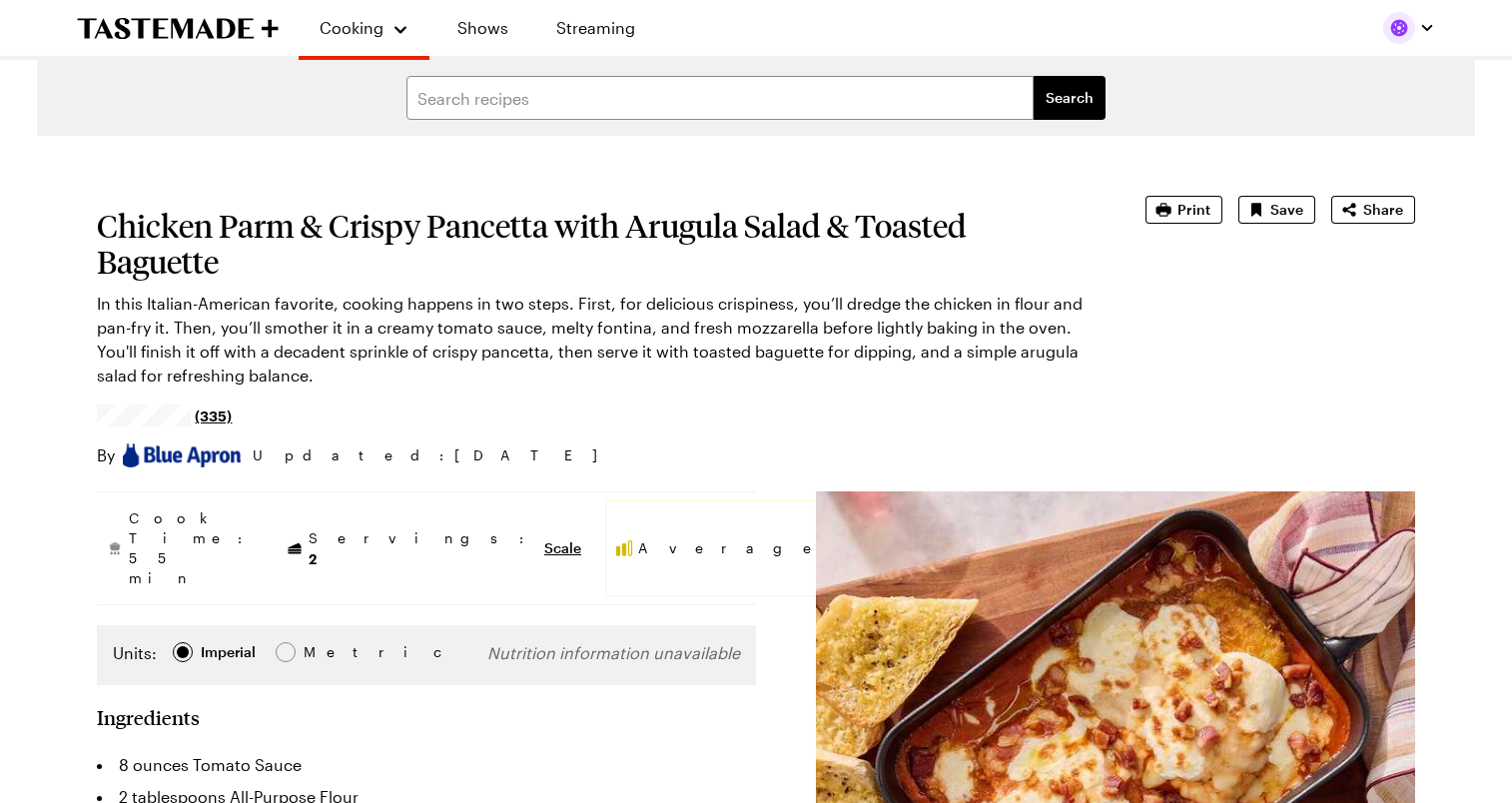 scroll, scrollTop: 0, scrollLeft: 0, axis: both 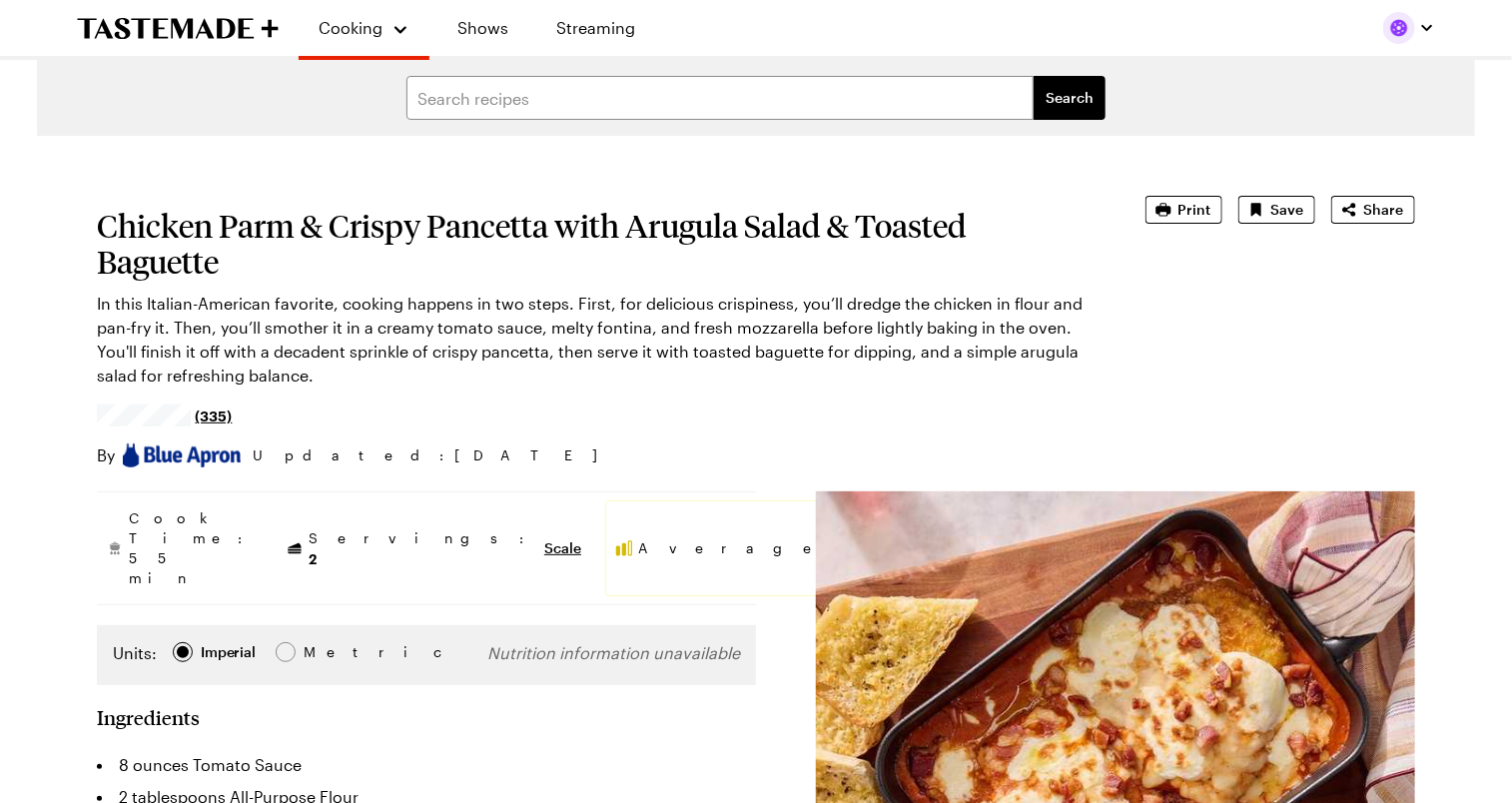 type on "x" 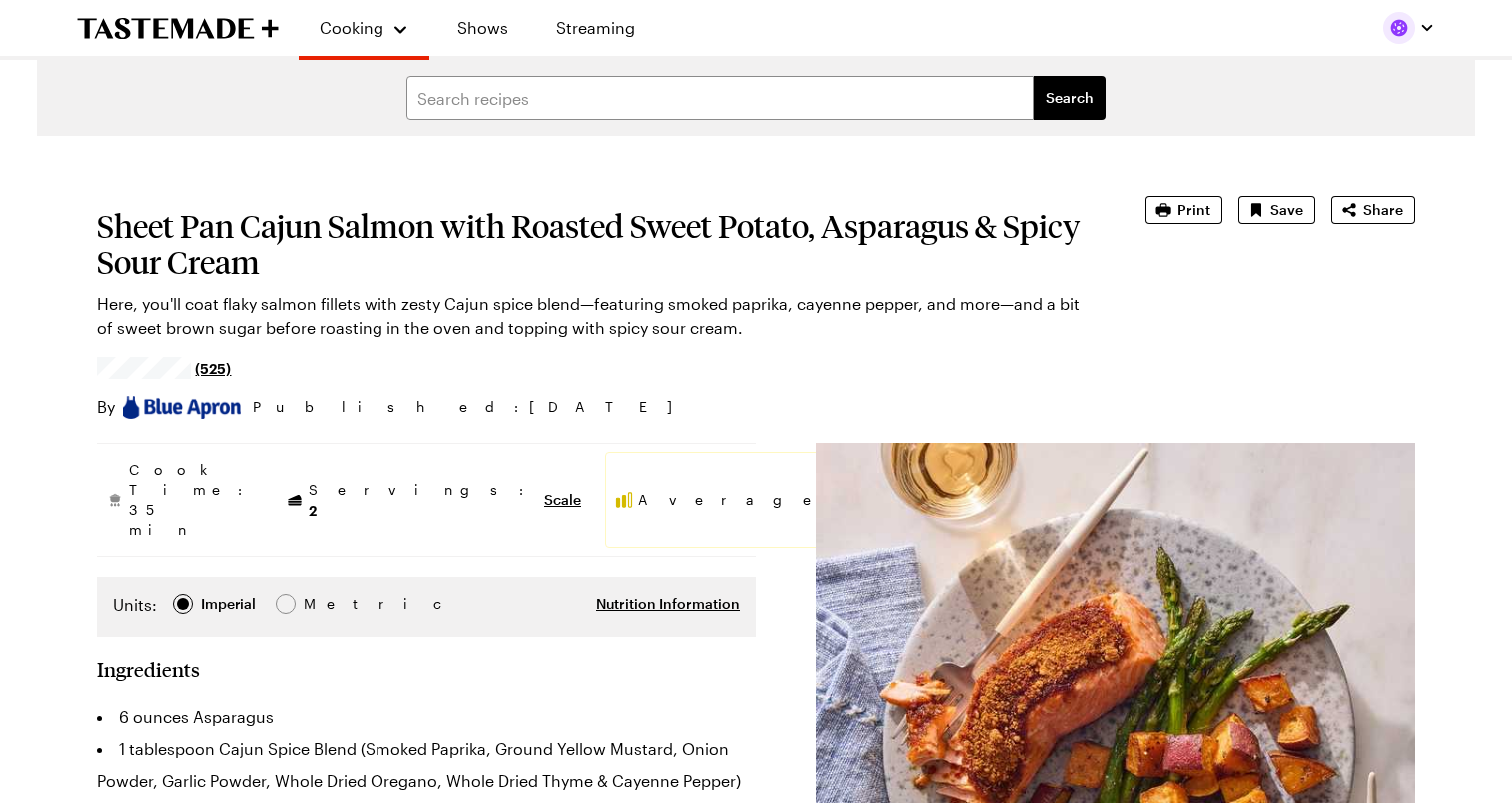 scroll, scrollTop: 0, scrollLeft: 0, axis: both 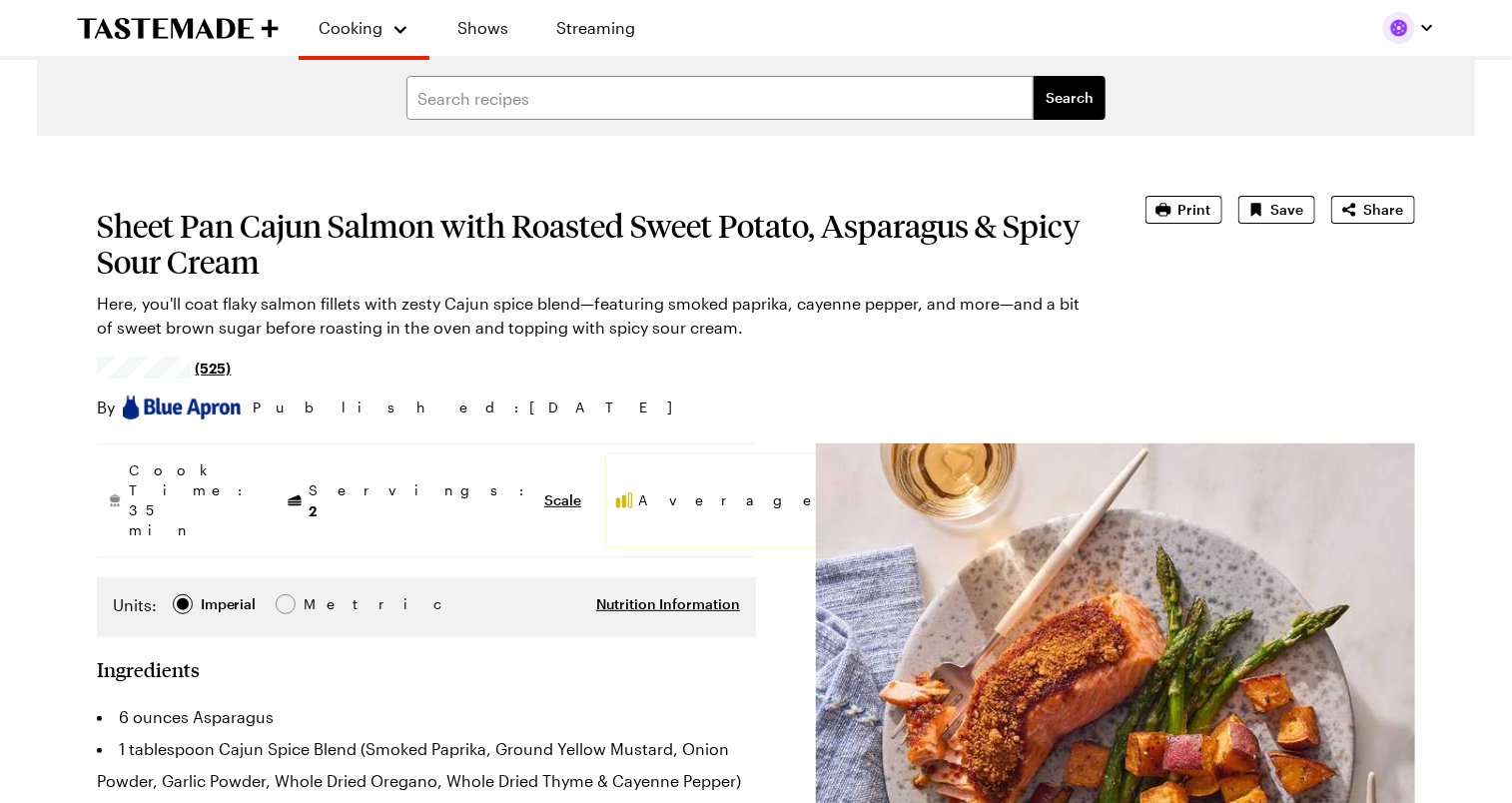 type on "x" 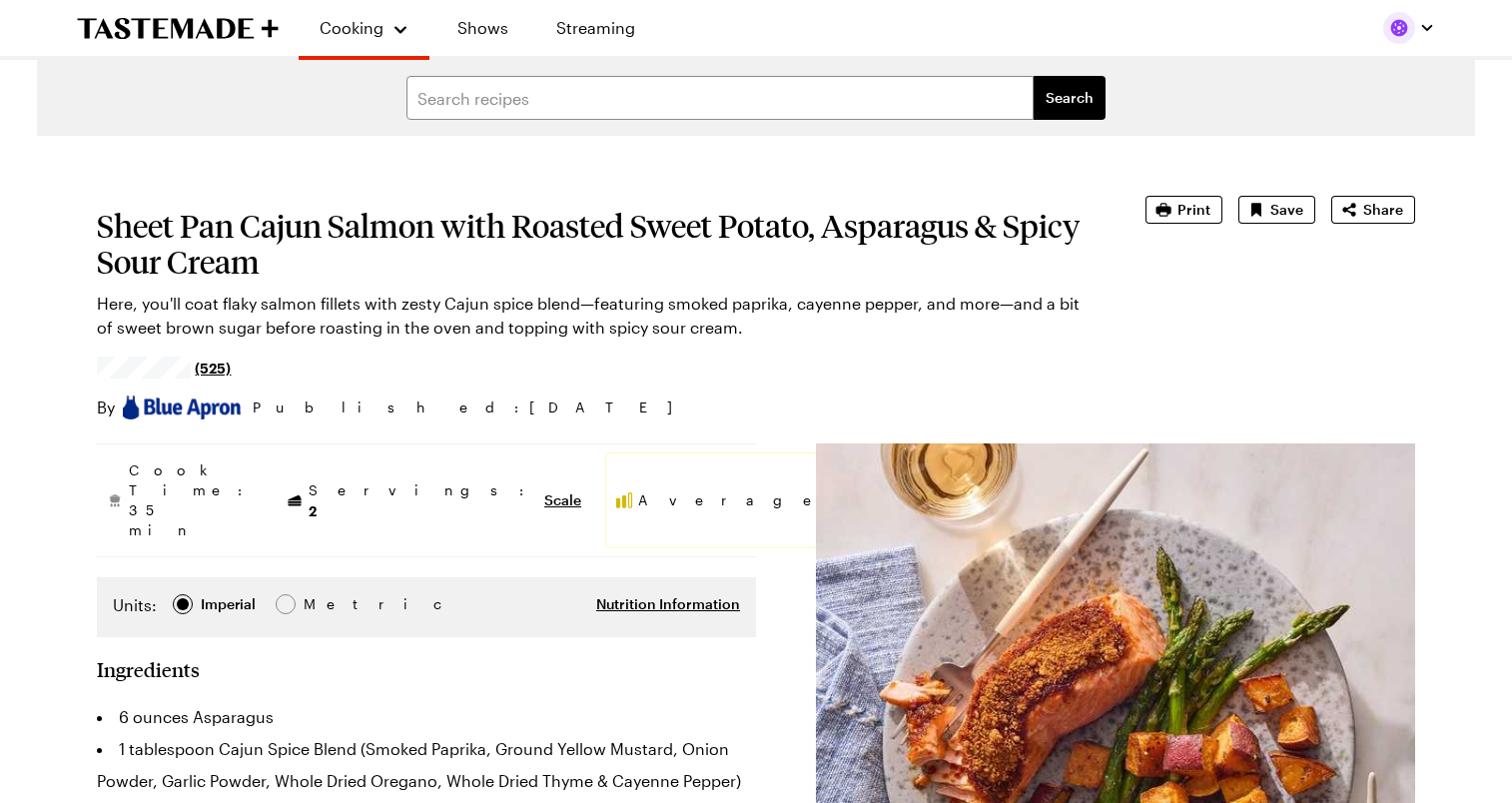 scroll, scrollTop: 0, scrollLeft: 0, axis: both 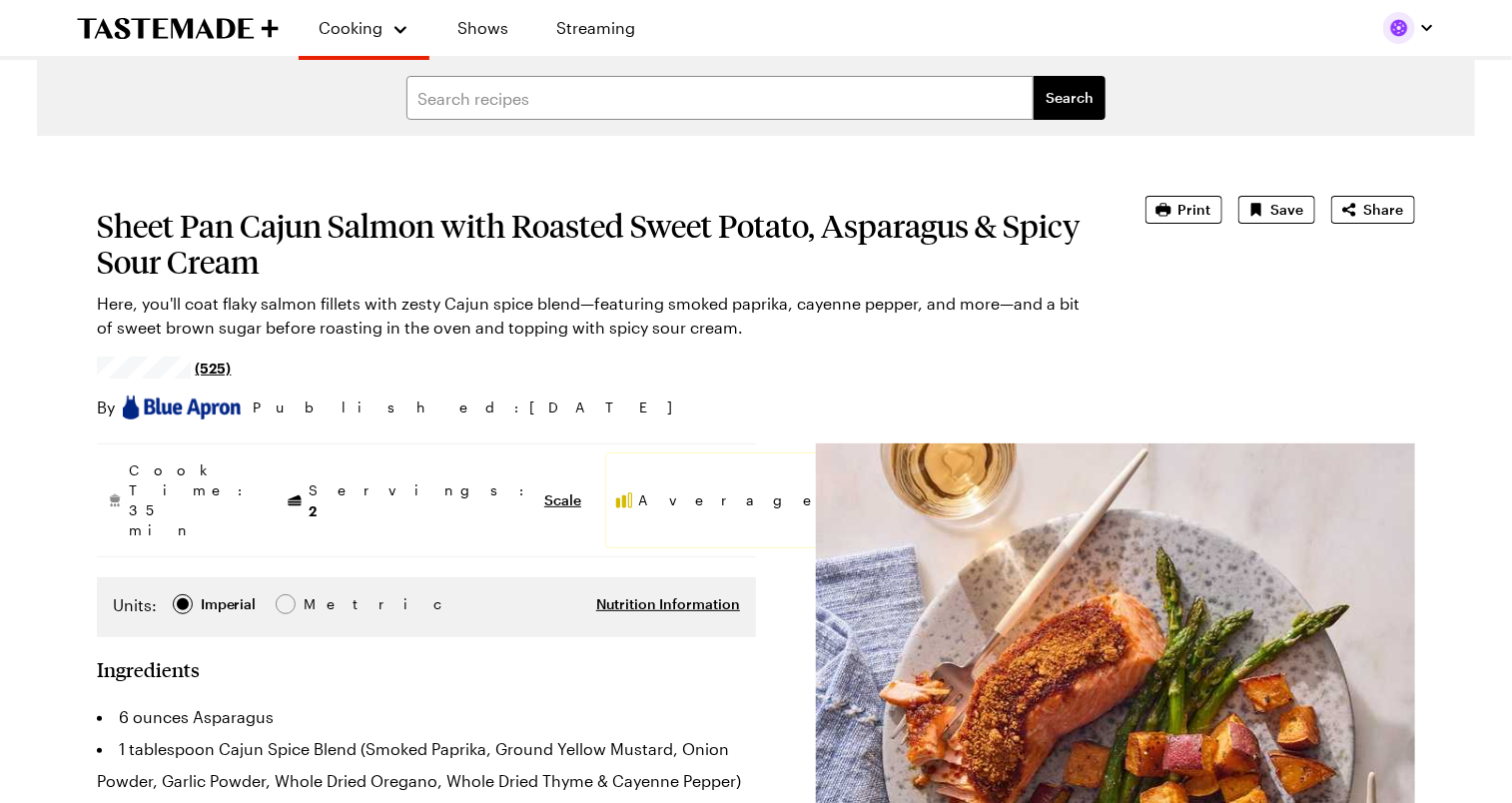 type on "x" 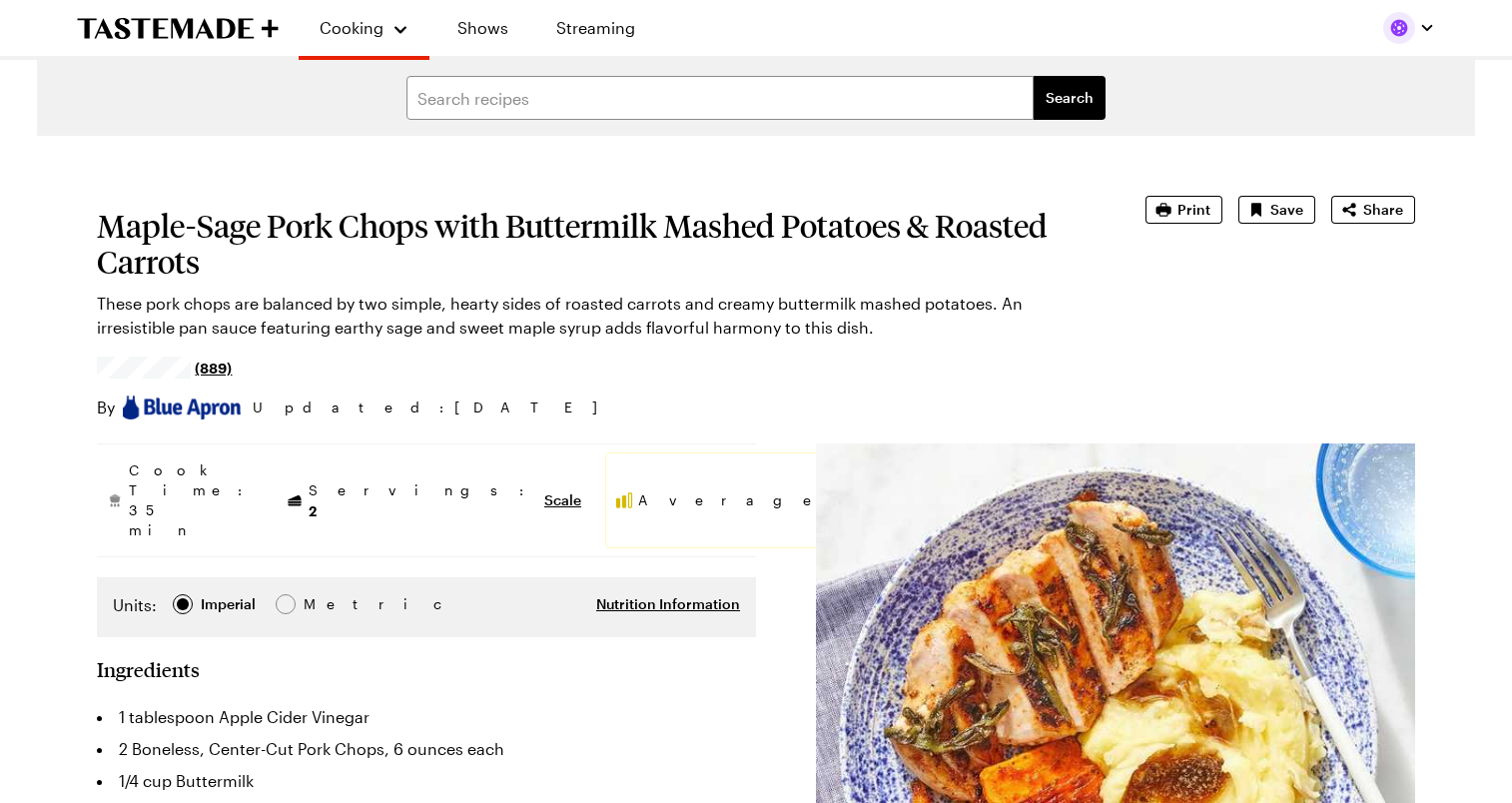scroll, scrollTop: 0, scrollLeft: 0, axis: both 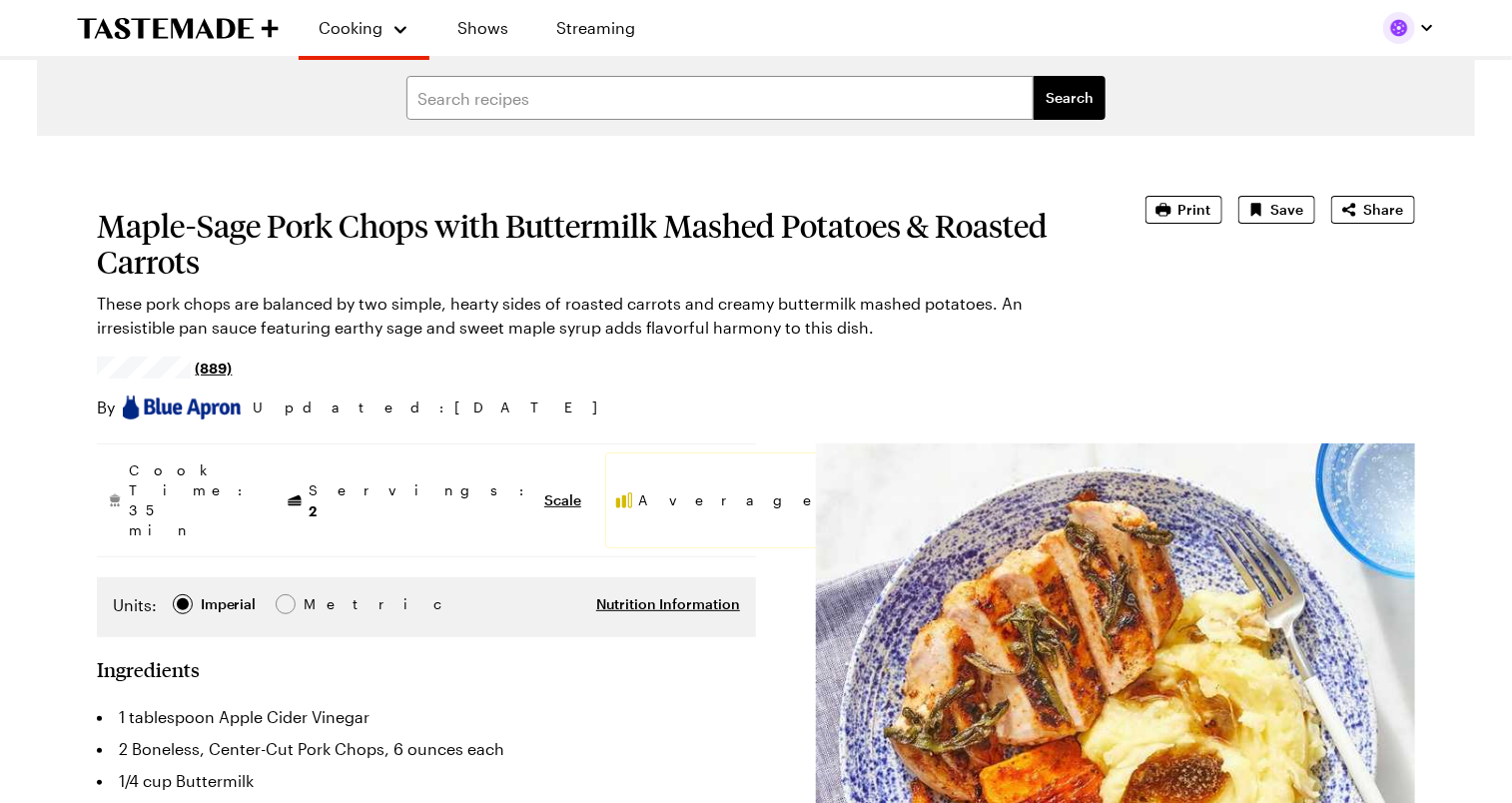 type on "x" 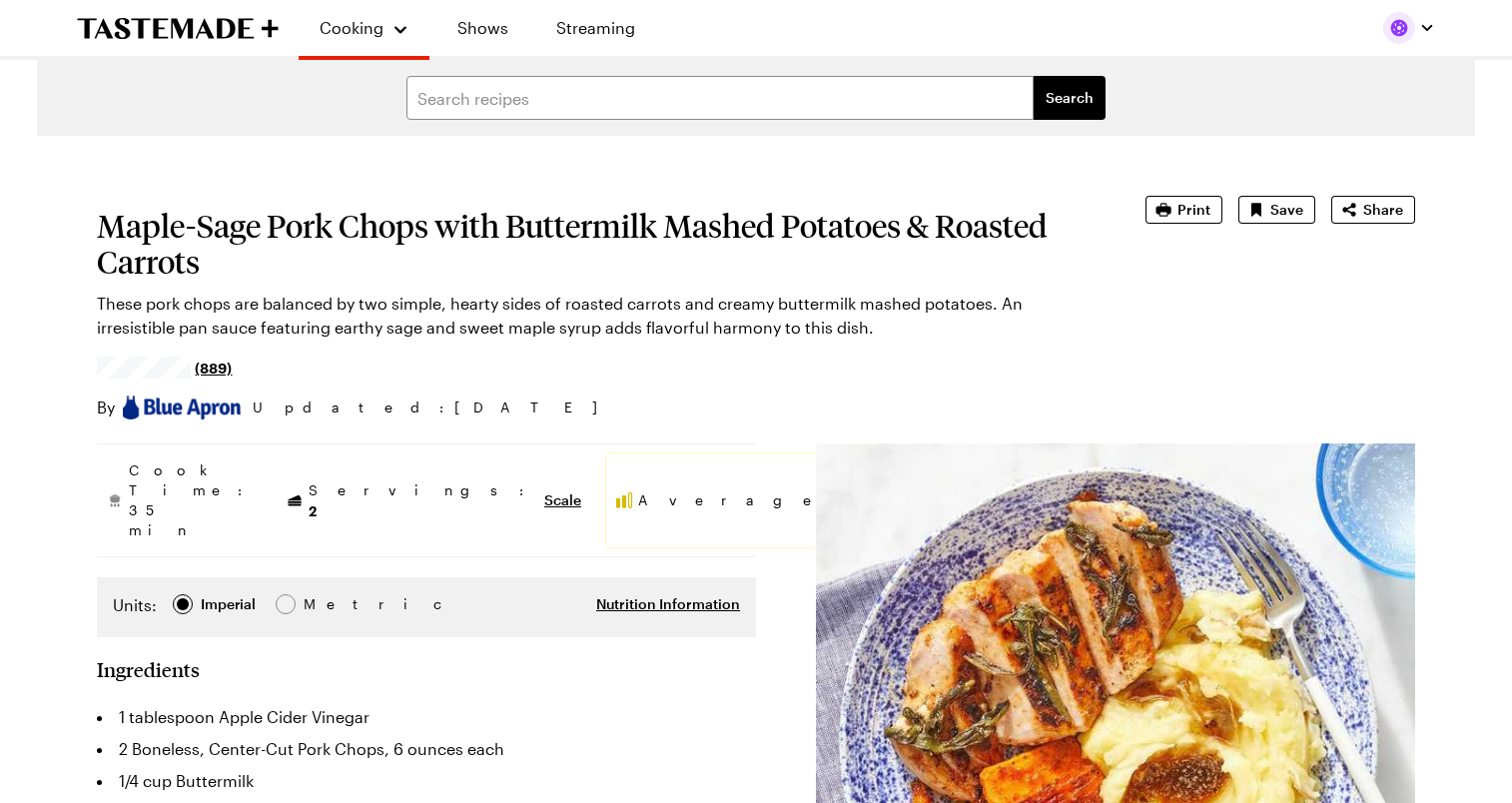 scroll, scrollTop: 0, scrollLeft: 0, axis: both 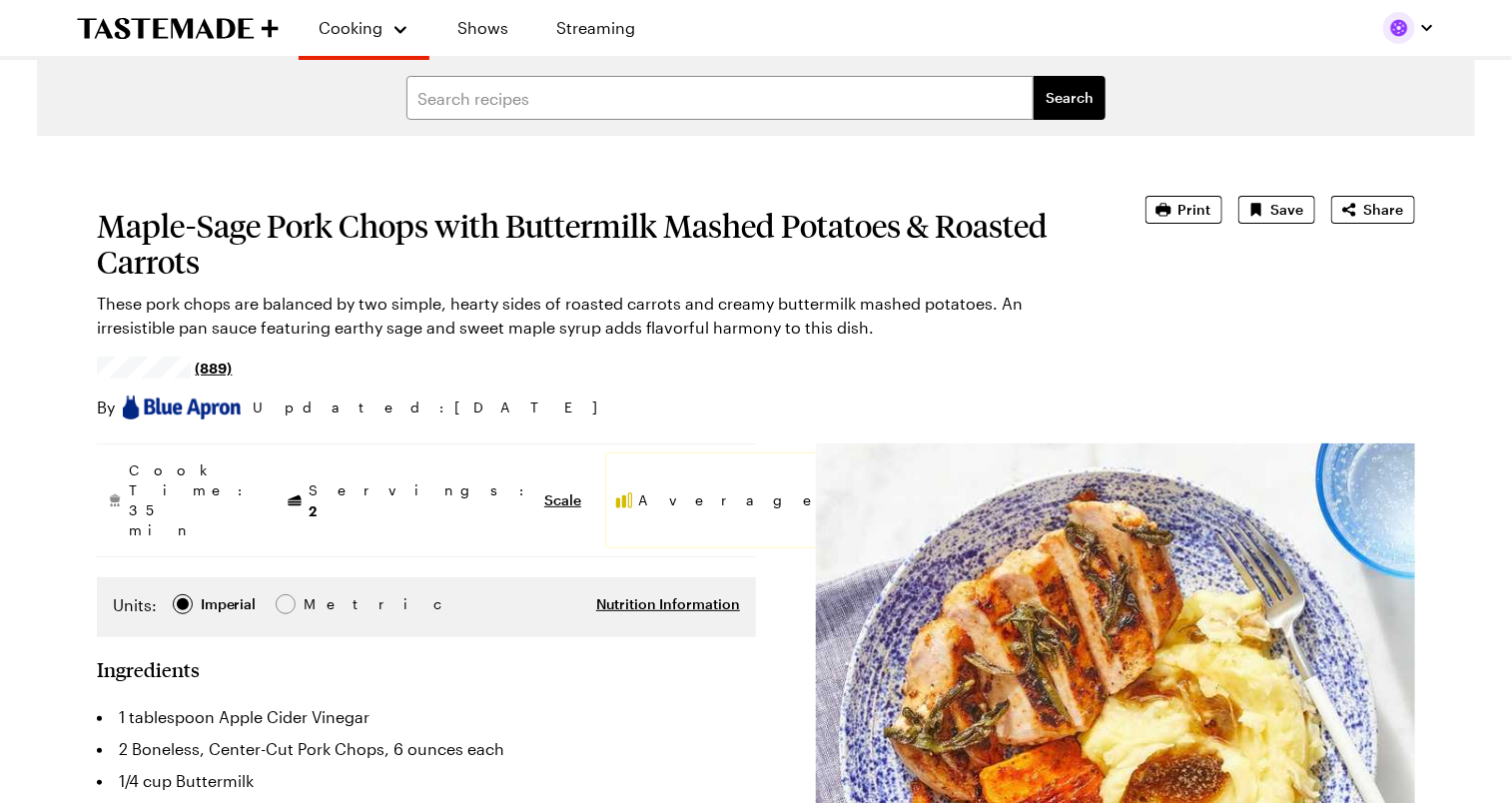 type on "x" 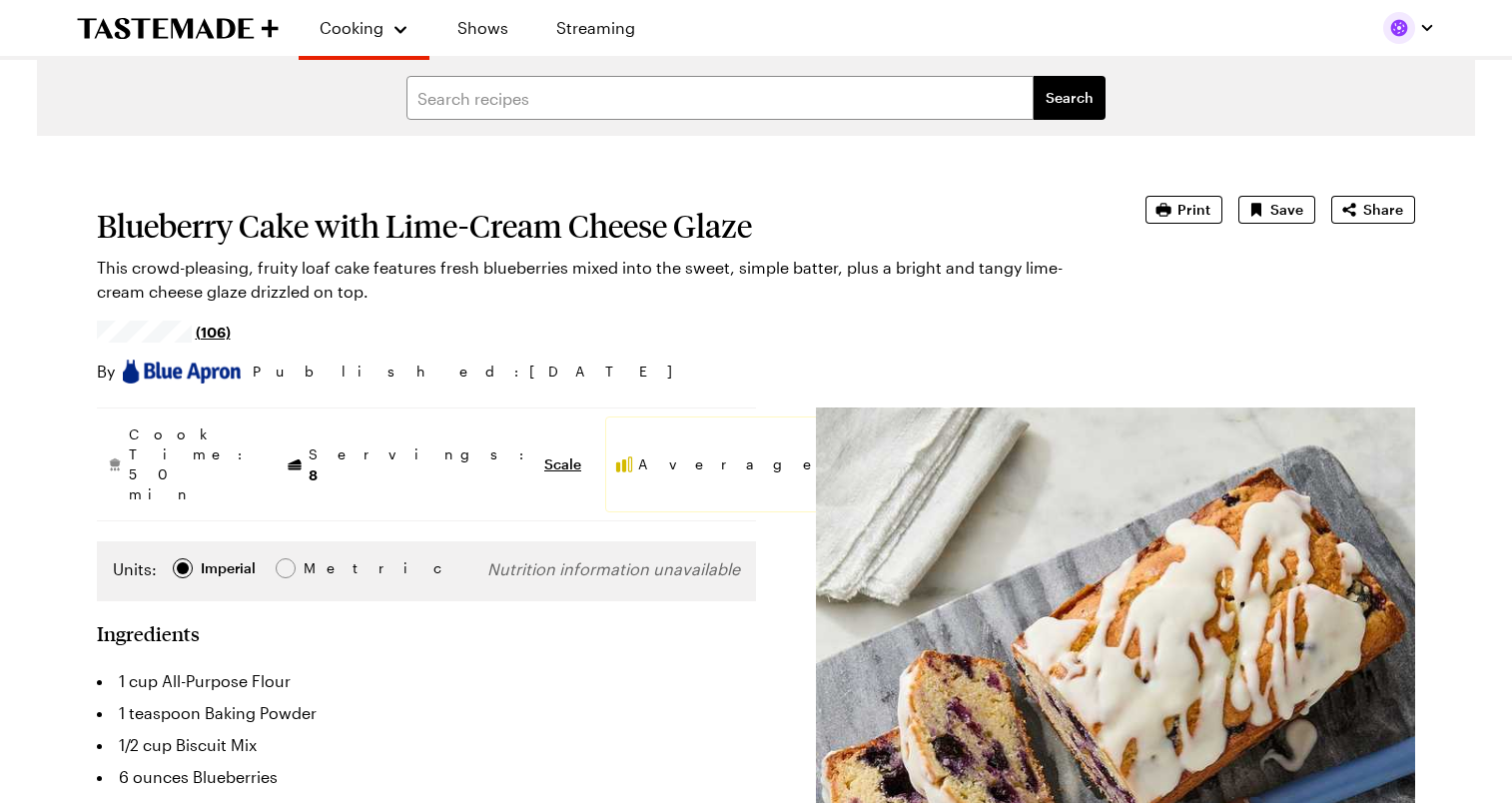 scroll, scrollTop: 0, scrollLeft: 0, axis: both 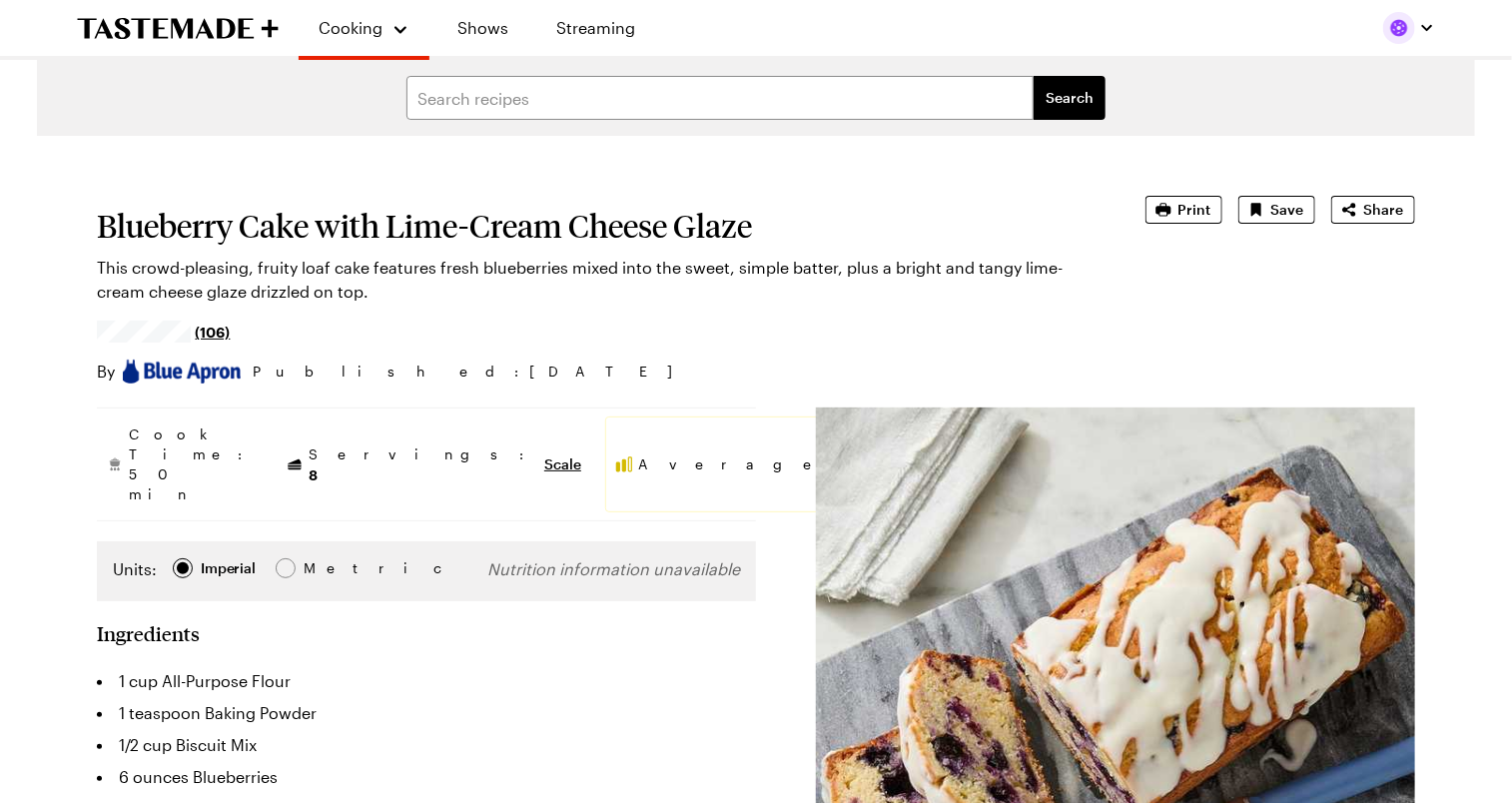 type on "x" 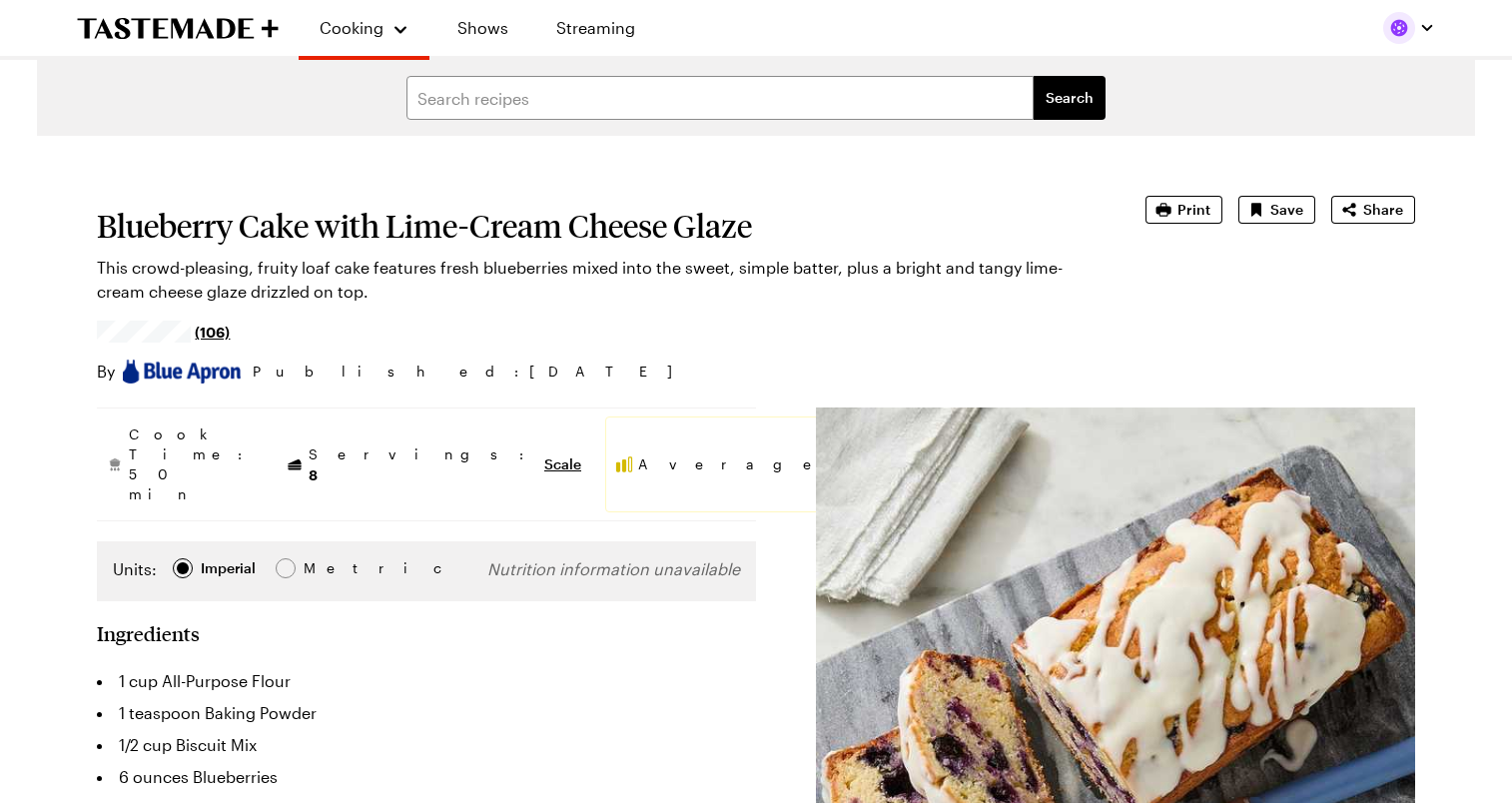 scroll, scrollTop: 0, scrollLeft: 0, axis: both 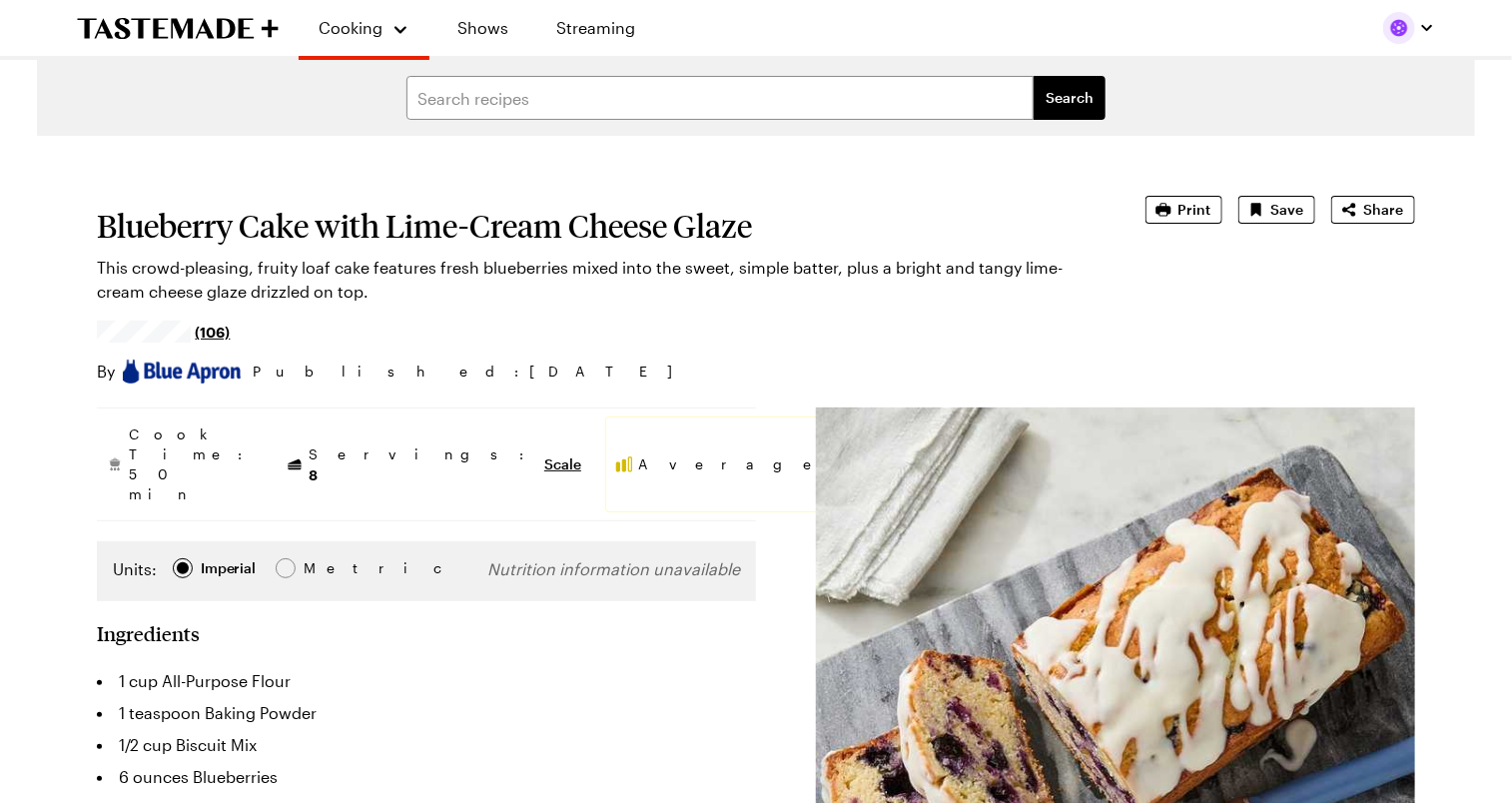 type on "x" 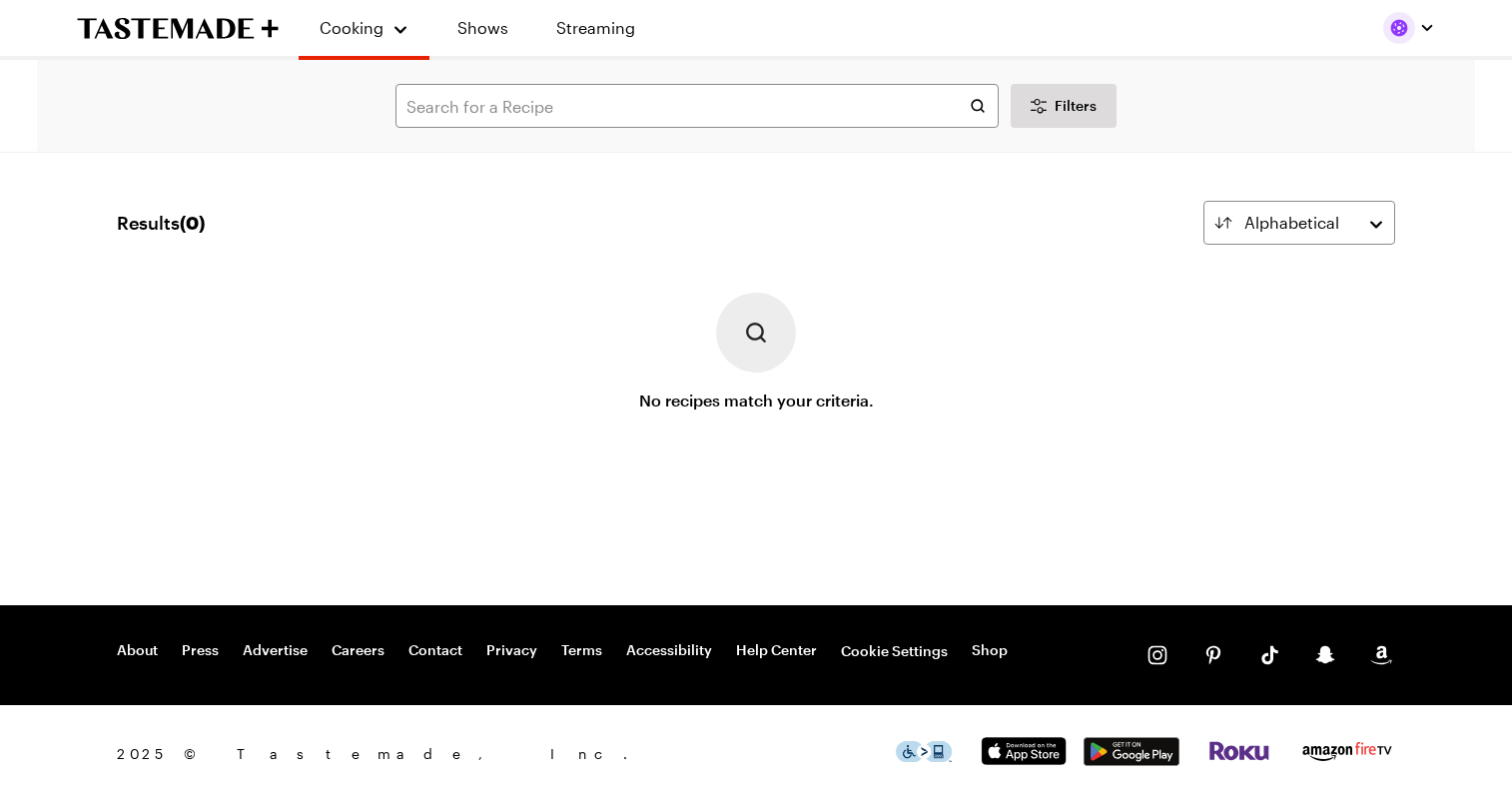 scroll, scrollTop: 0, scrollLeft: 0, axis: both 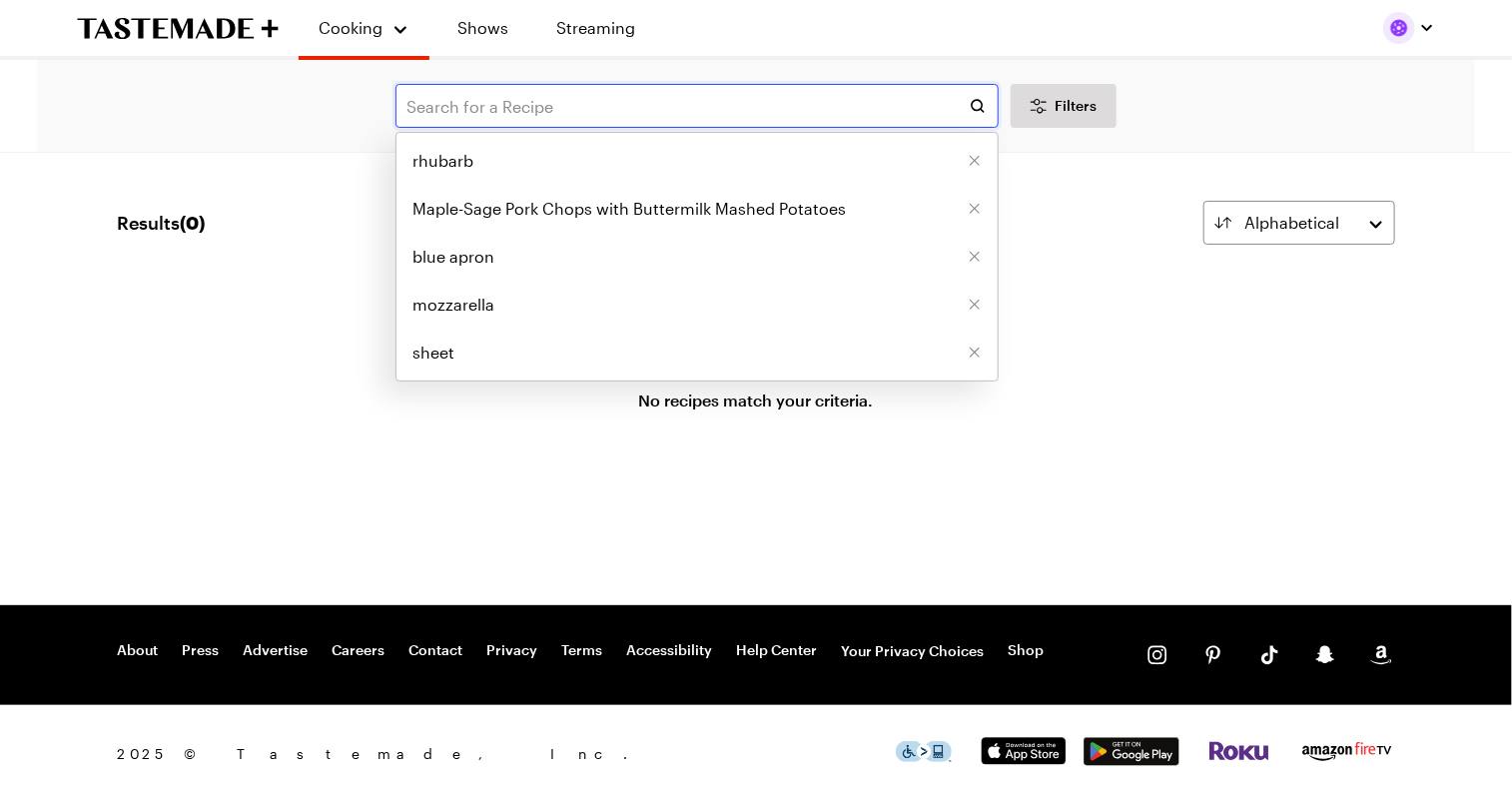 click at bounding box center [697, 106] 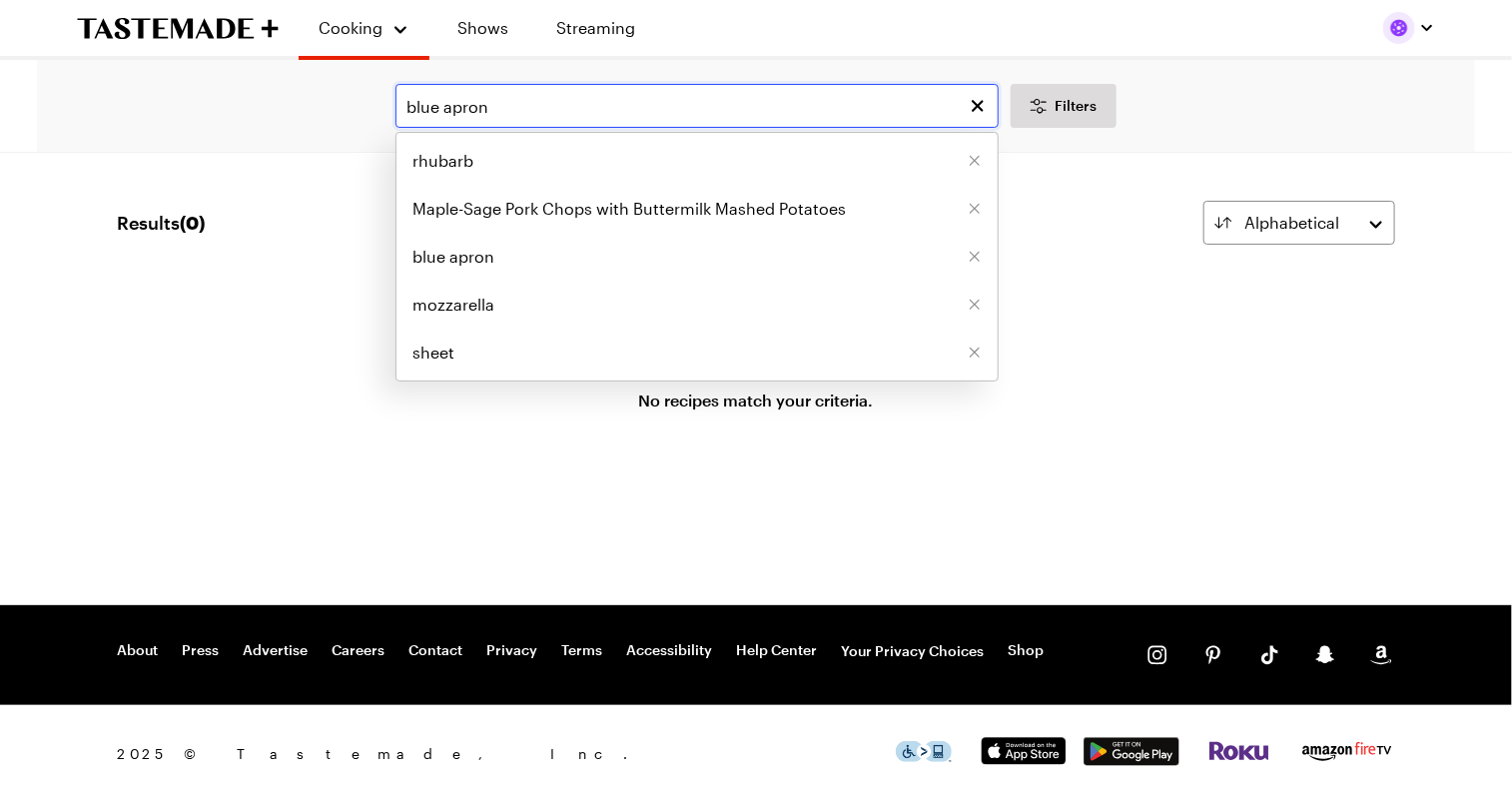 type on "blue apron" 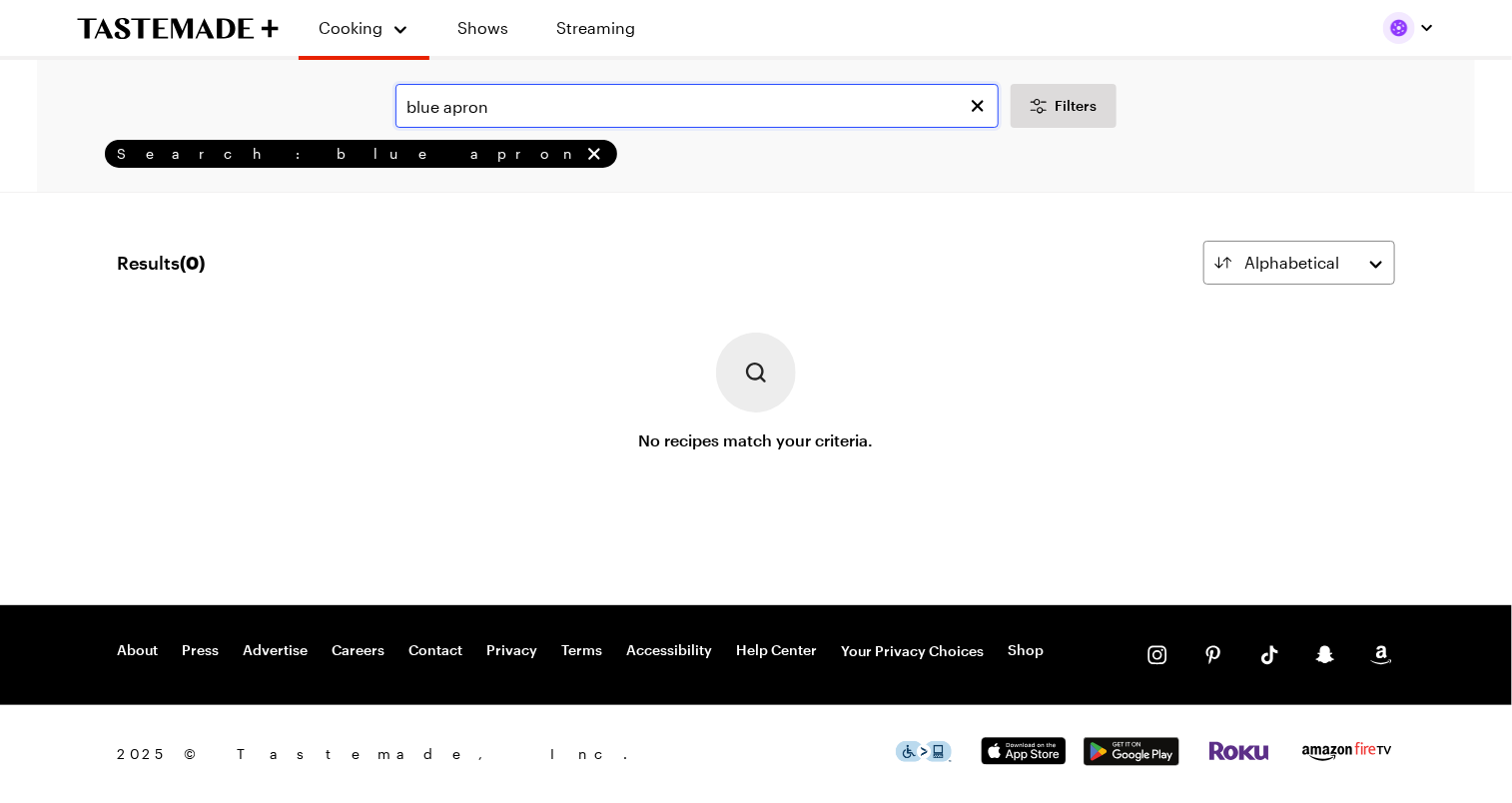 click on "blue apron" at bounding box center [697, 106] 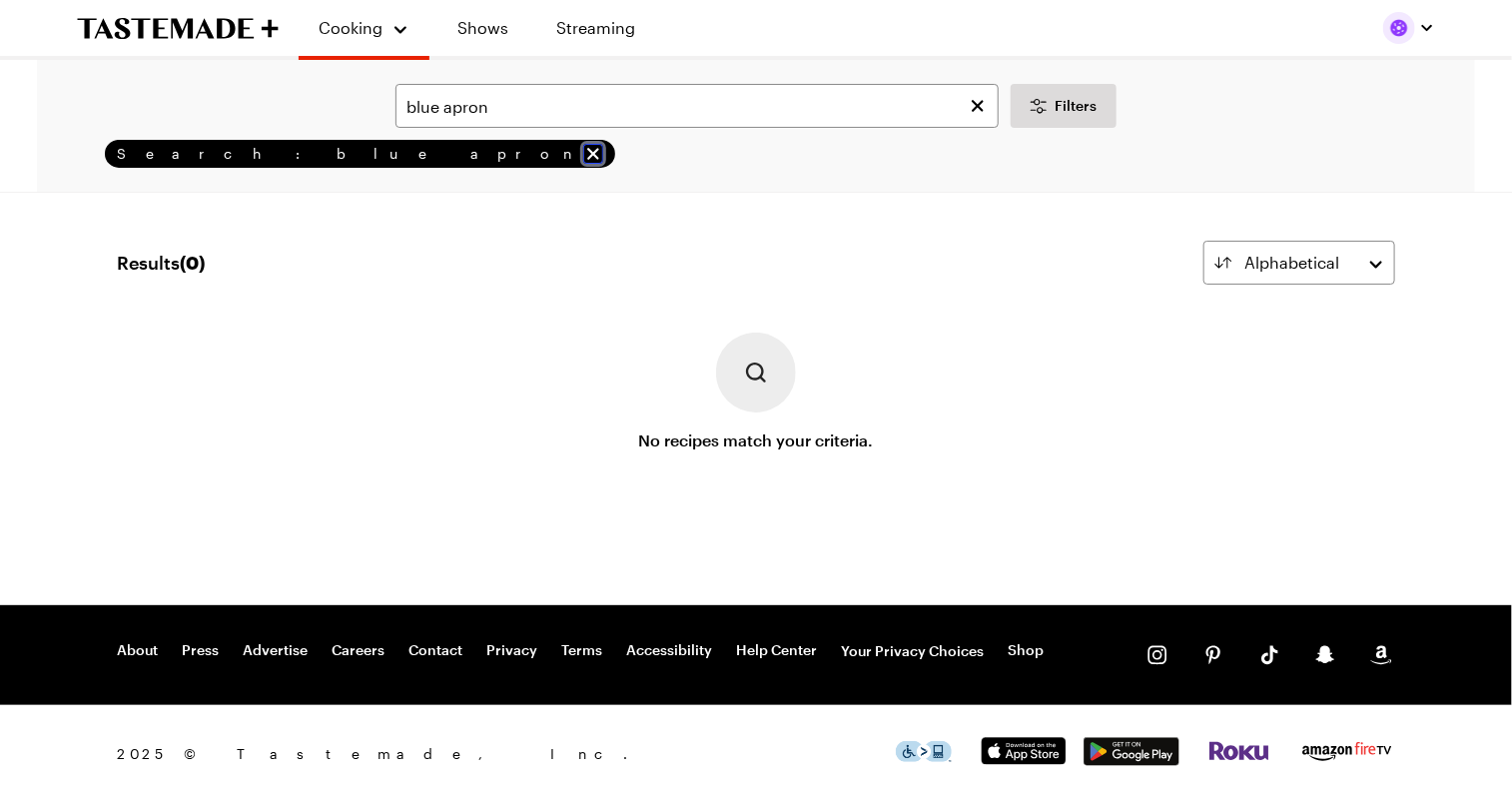 click 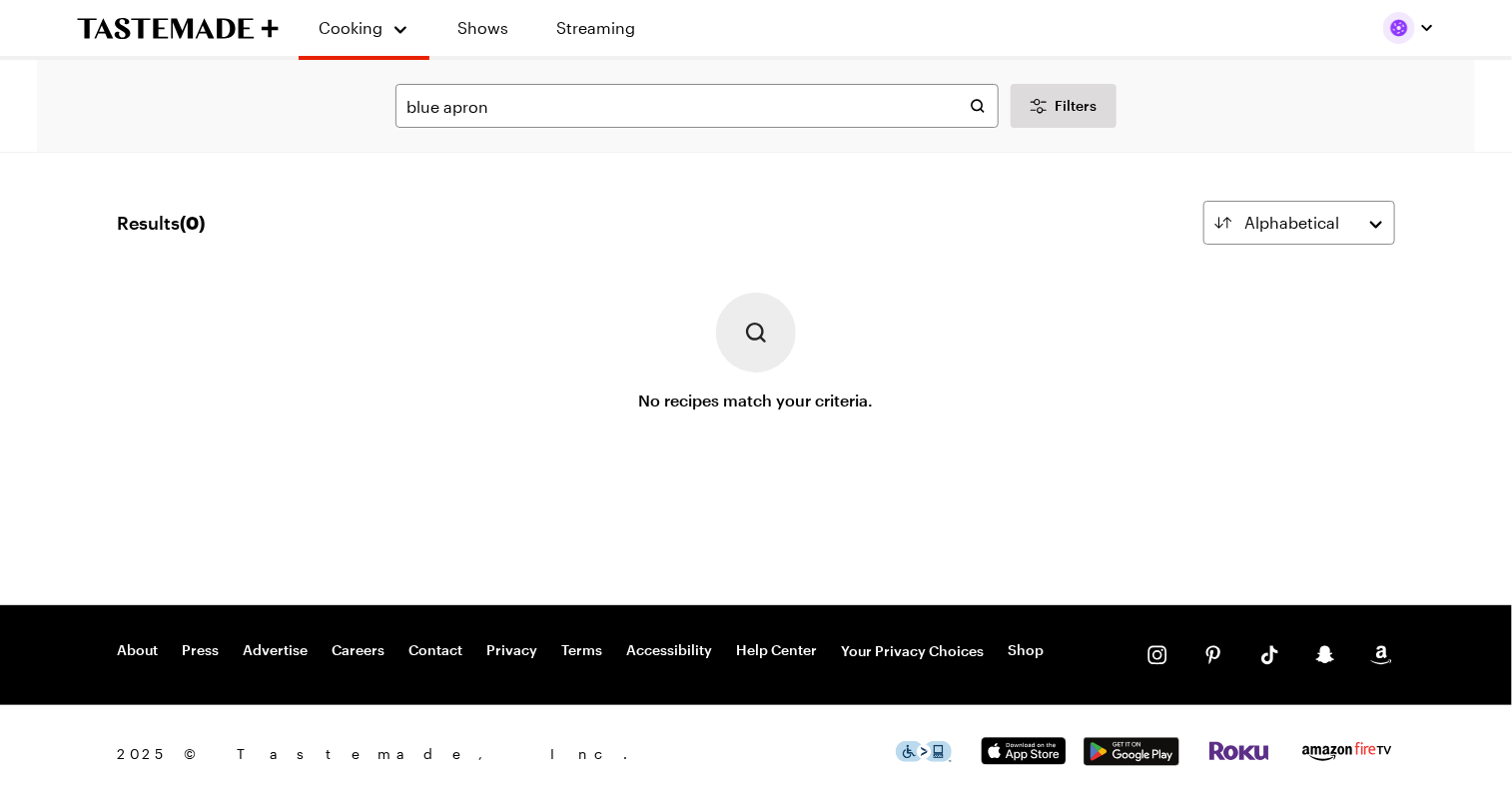 type 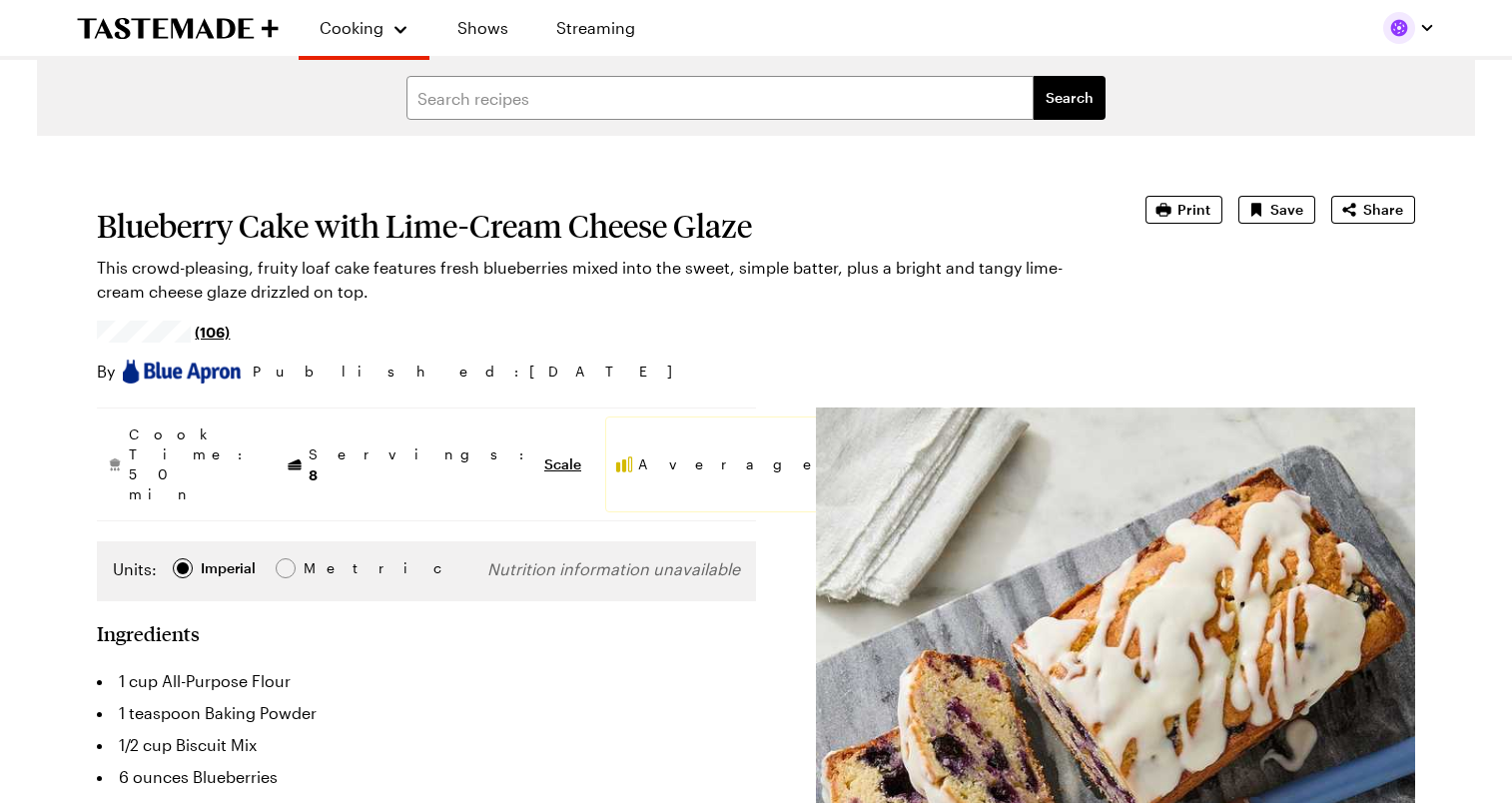 scroll, scrollTop: 0, scrollLeft: 0, axis: both 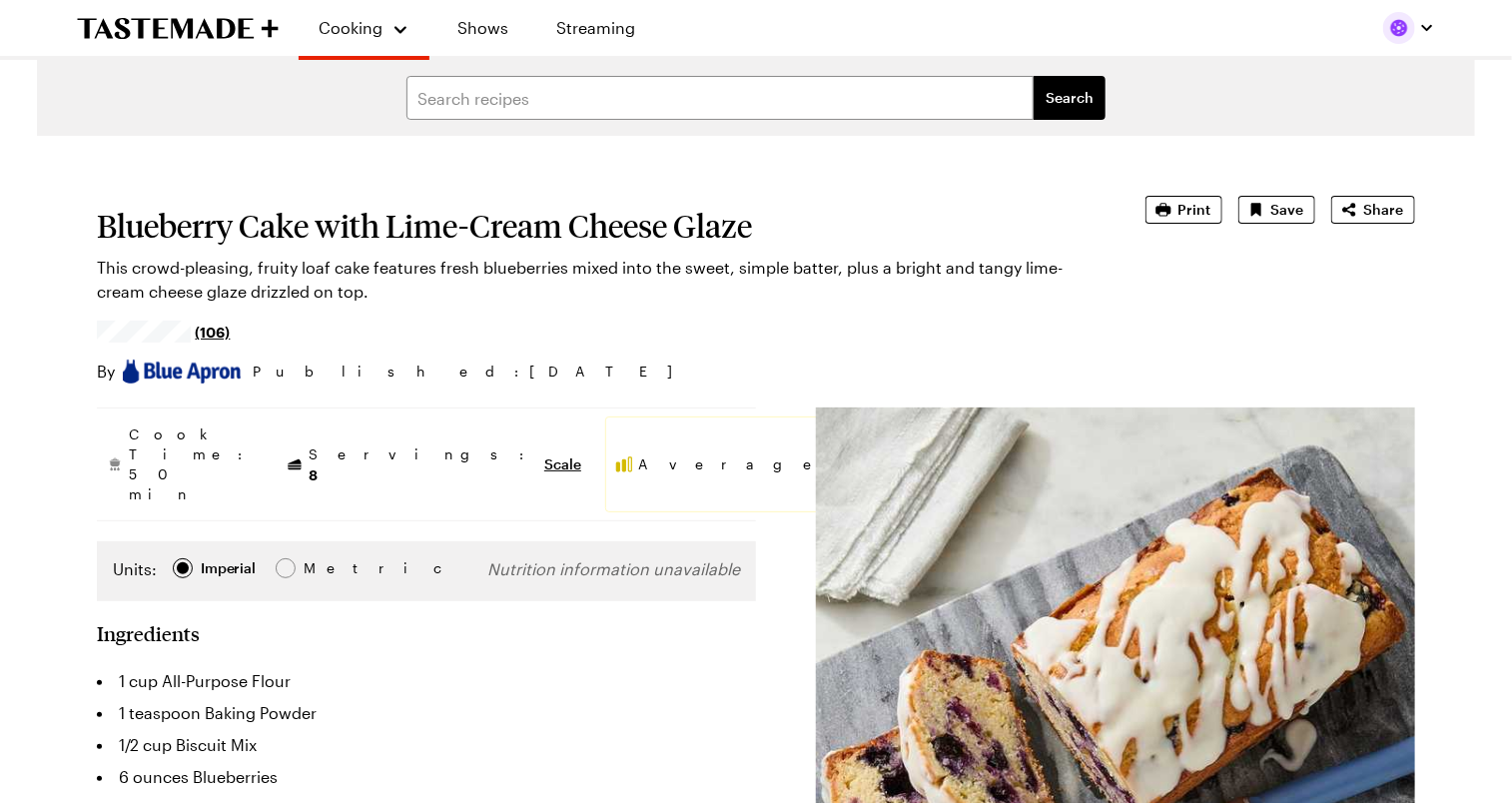 type on "x" 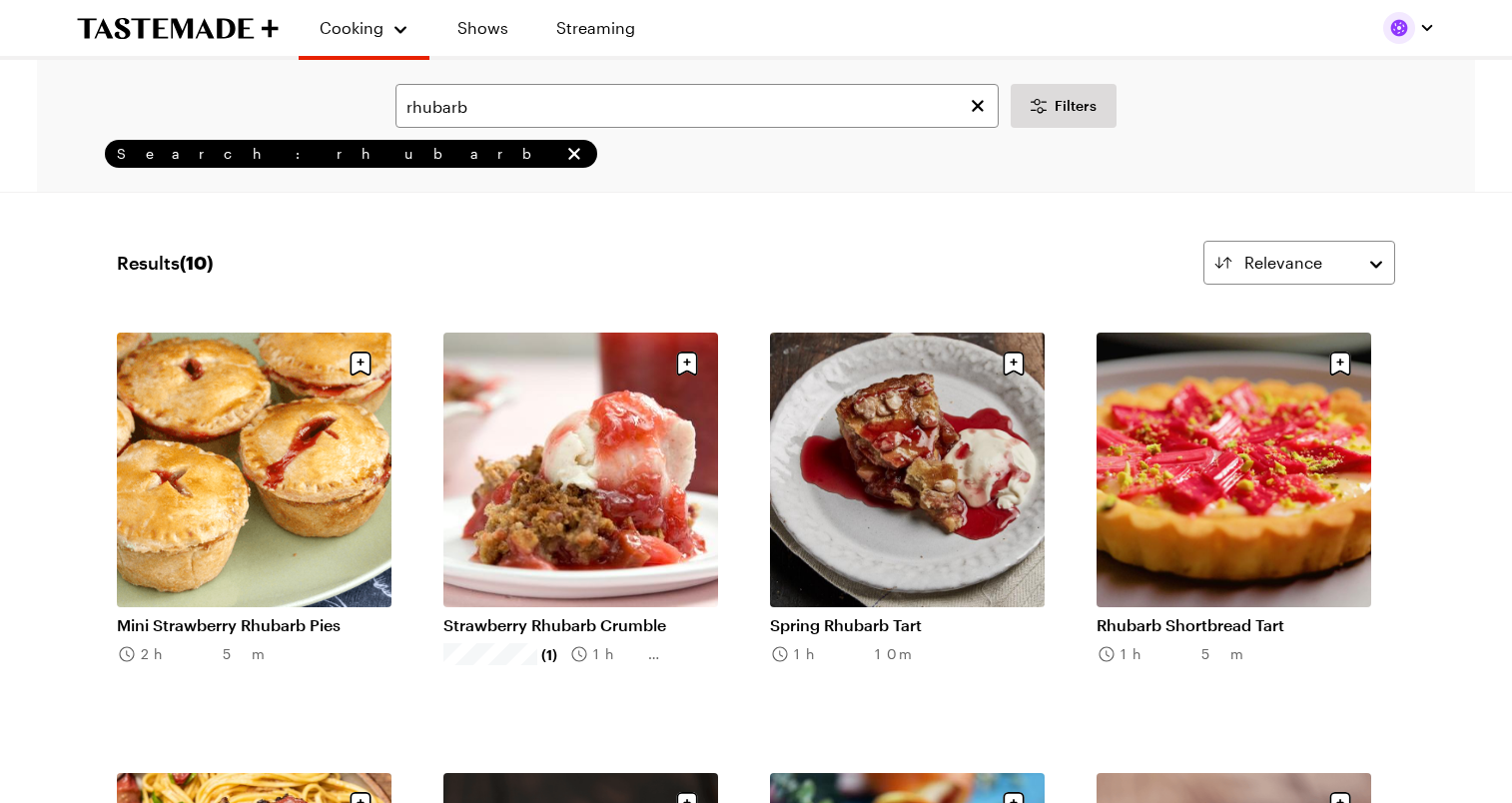 scroll, scrollTop: 0, scrollLeft: 0, axis: both 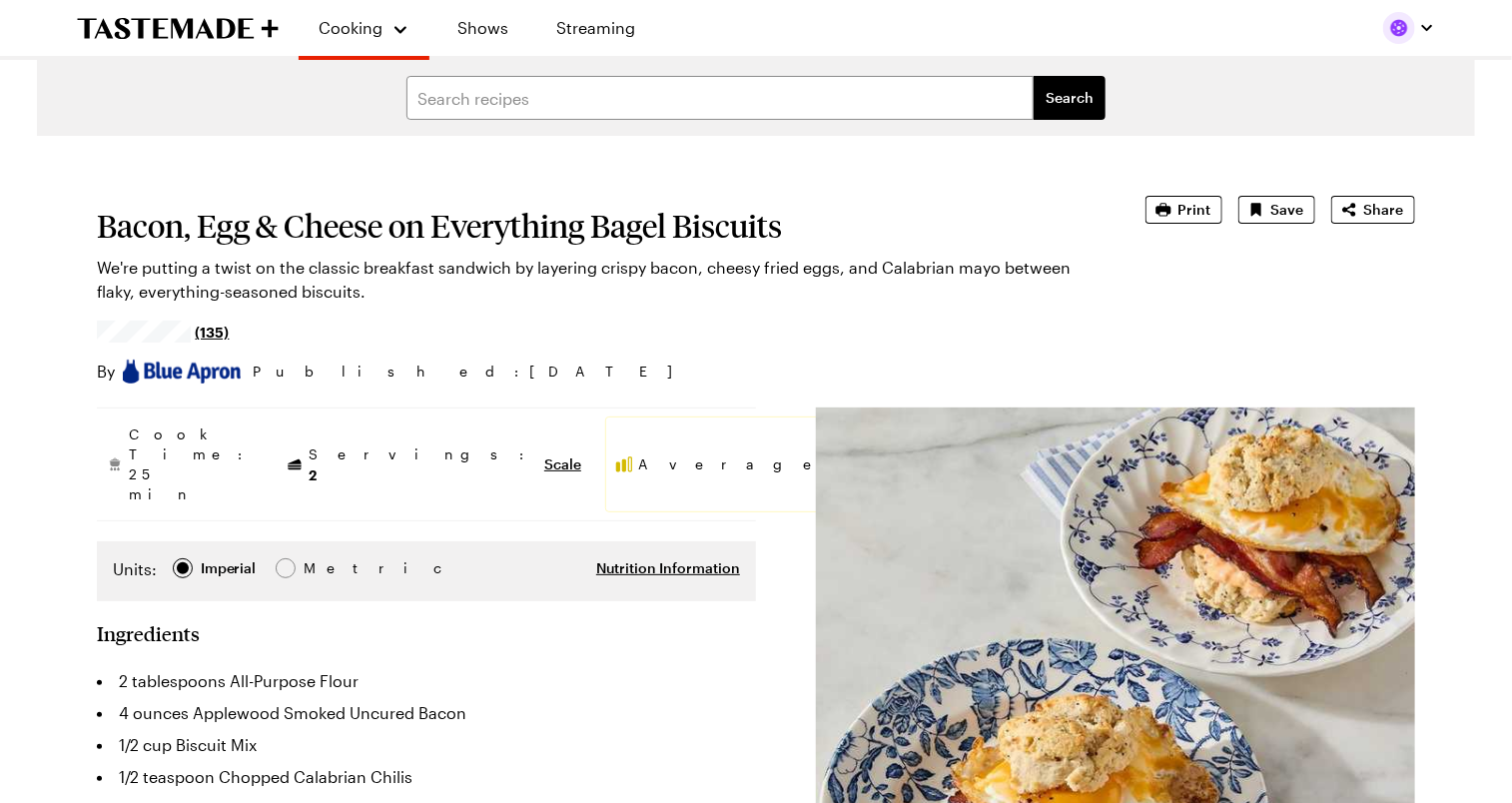type on "x" 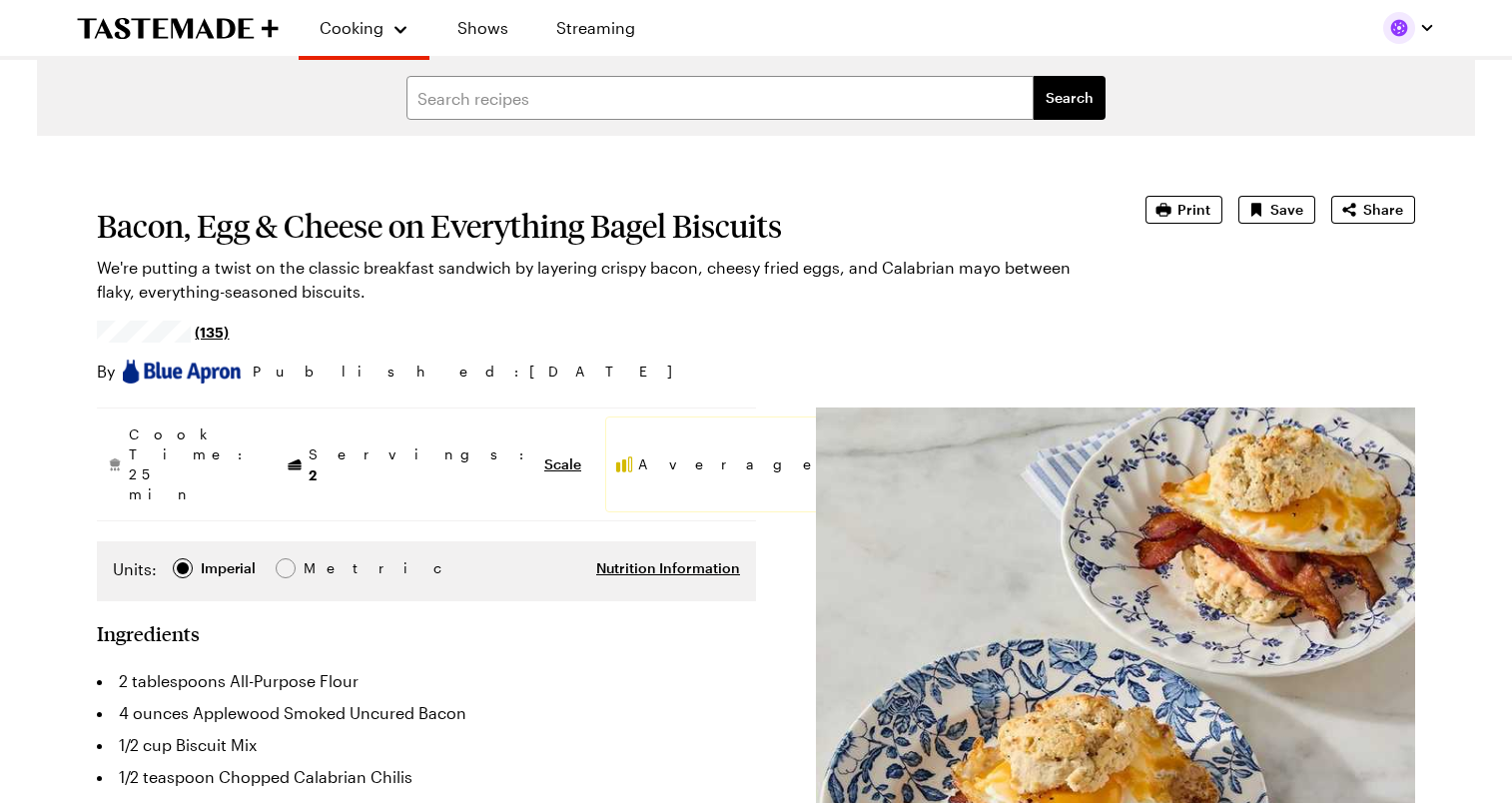 scroll, scrollTop: 0, scrollLeft: 0, axis: both 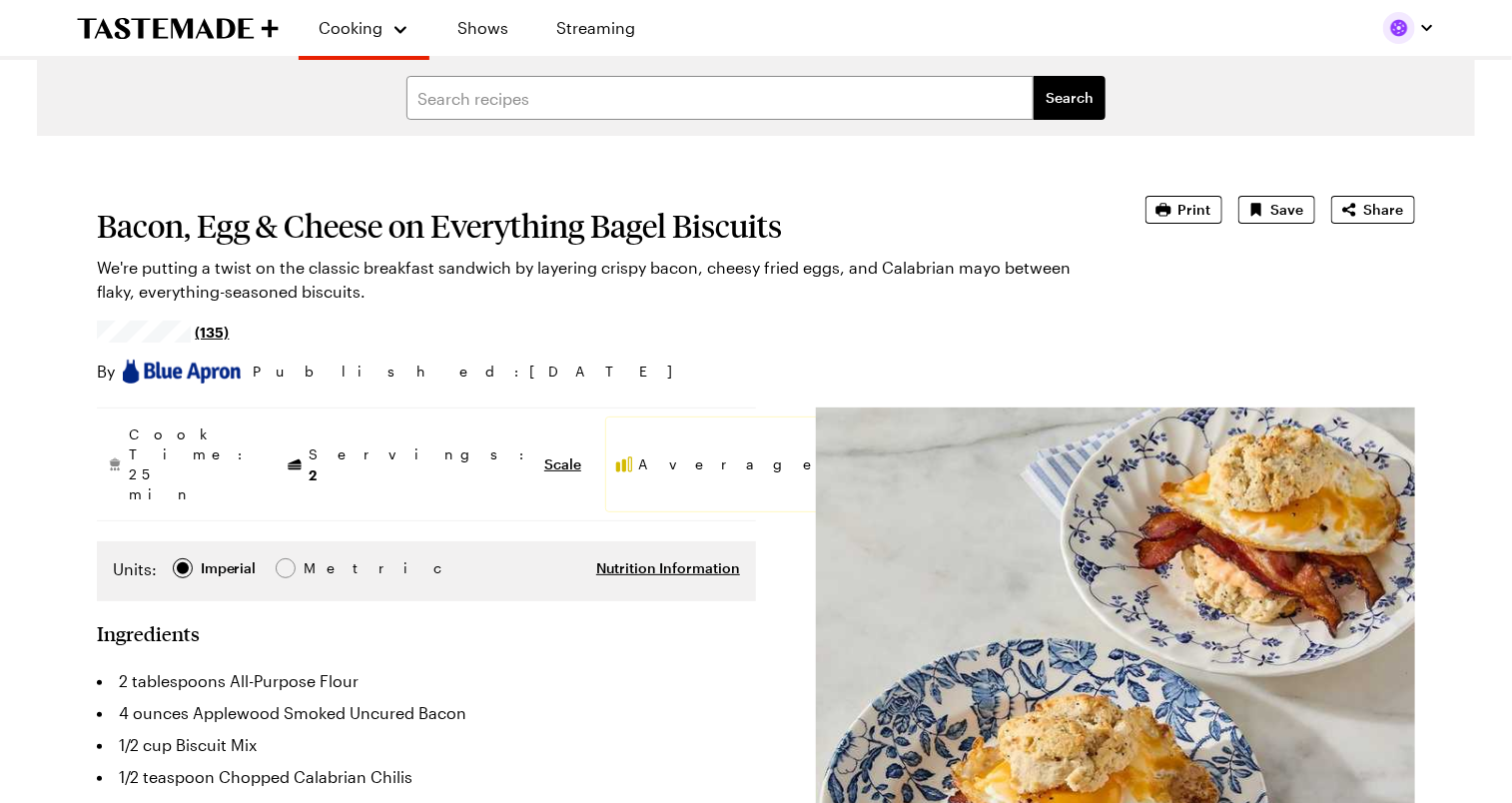 type on "x" 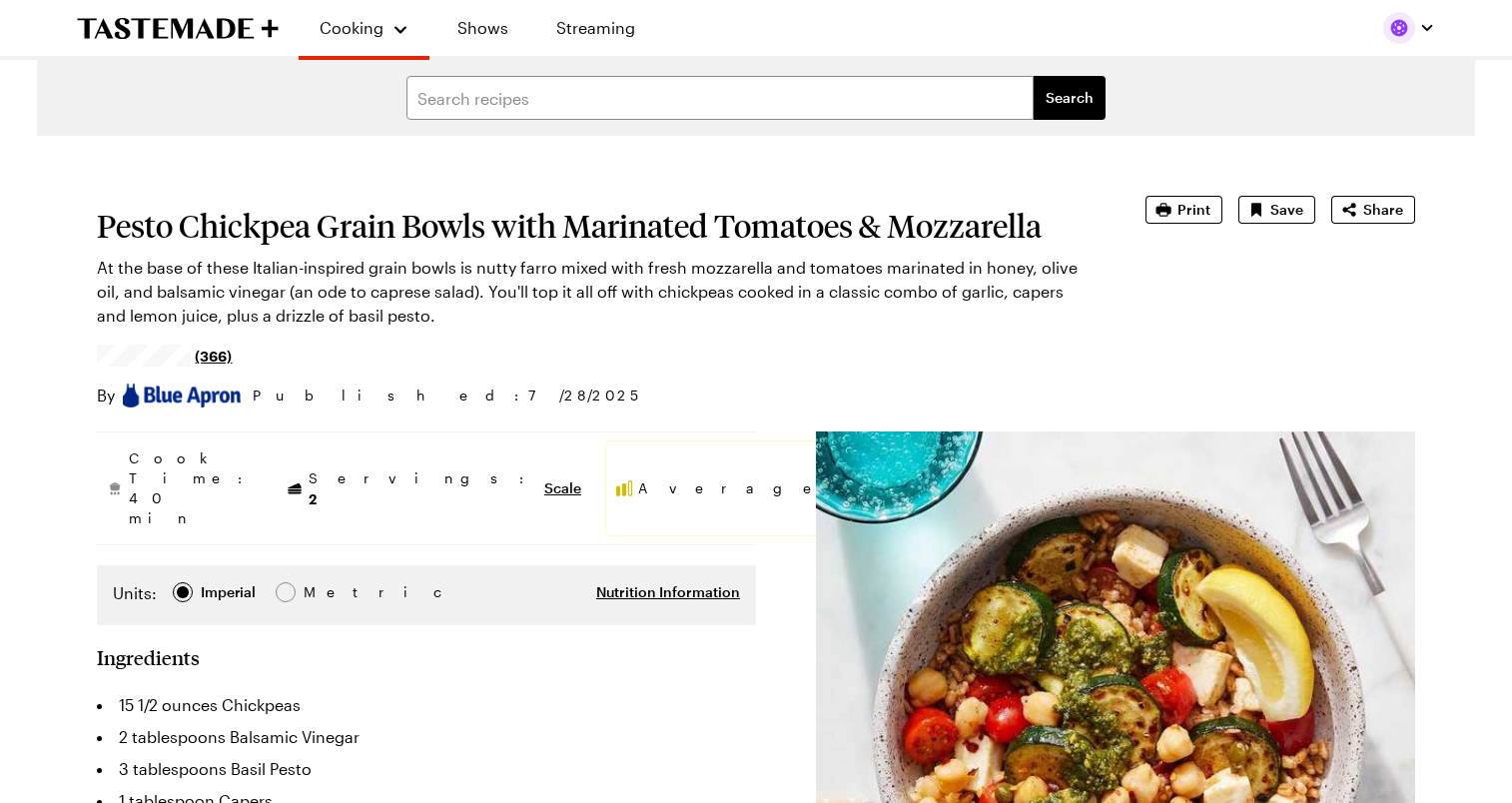 scroll, scrollTop: 0, scrollLeft: 0, axis: both 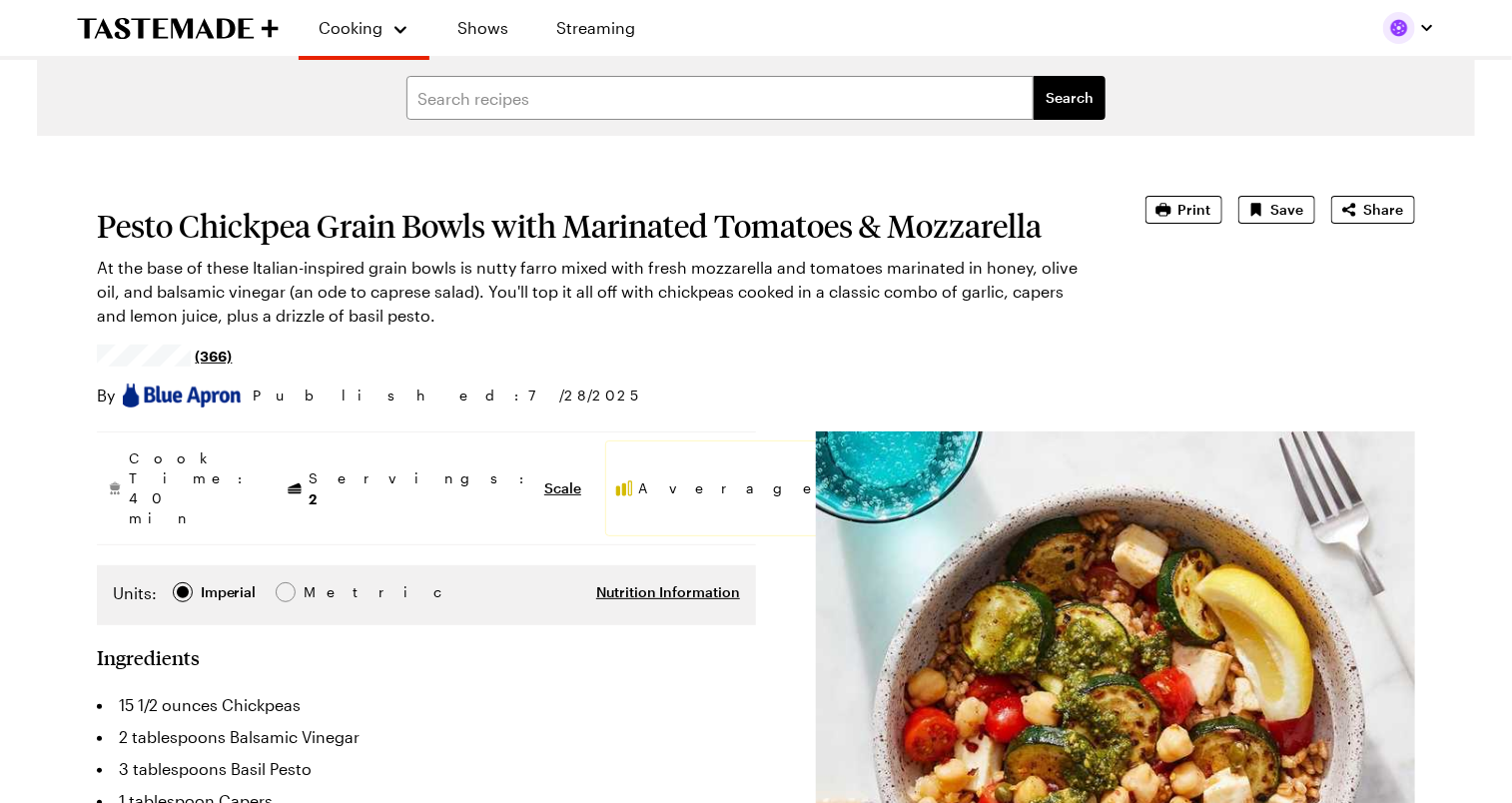 type on "x" 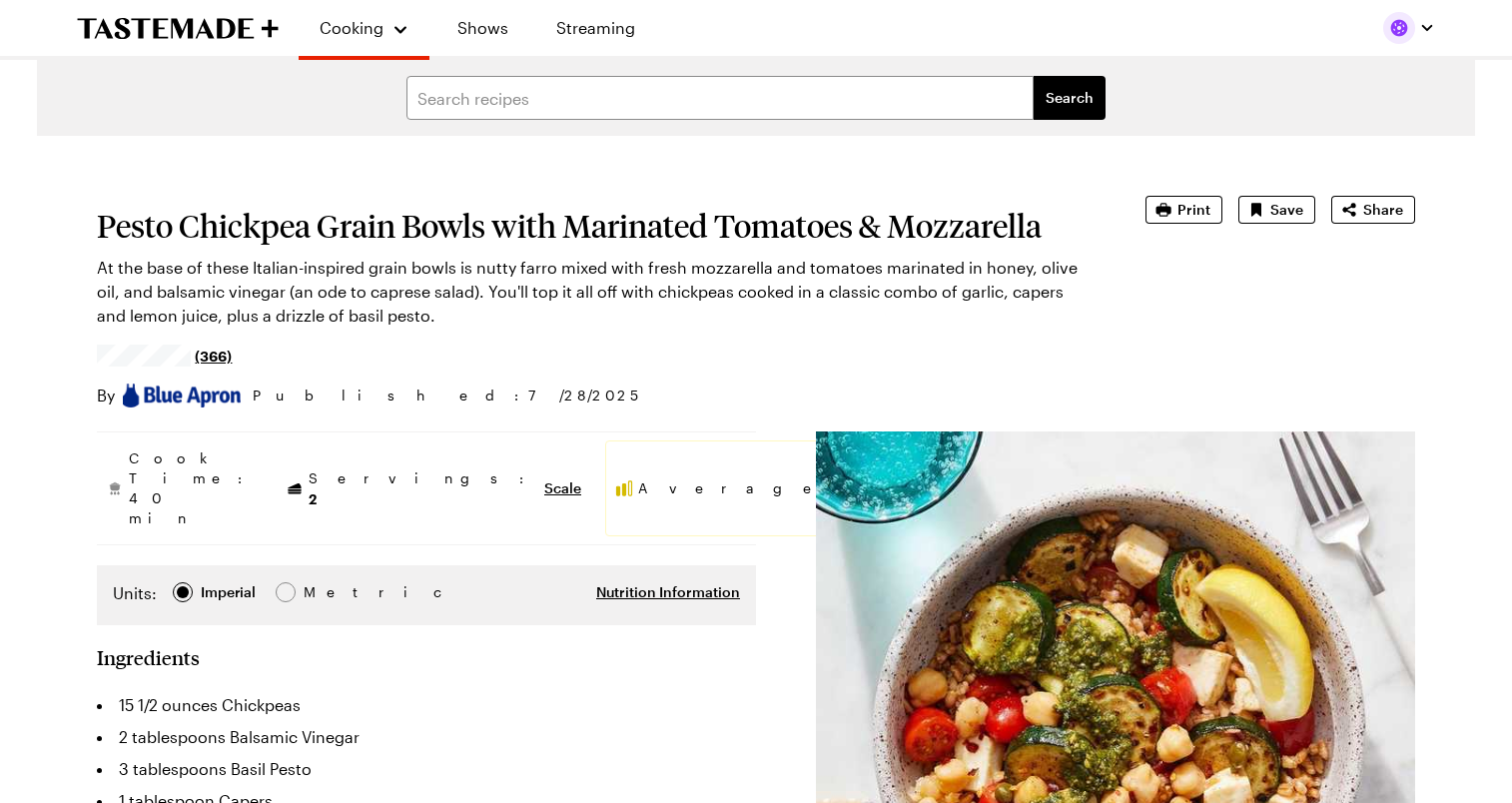 scroll, scrollTop: 0, scrollLeft: 0, axis: both 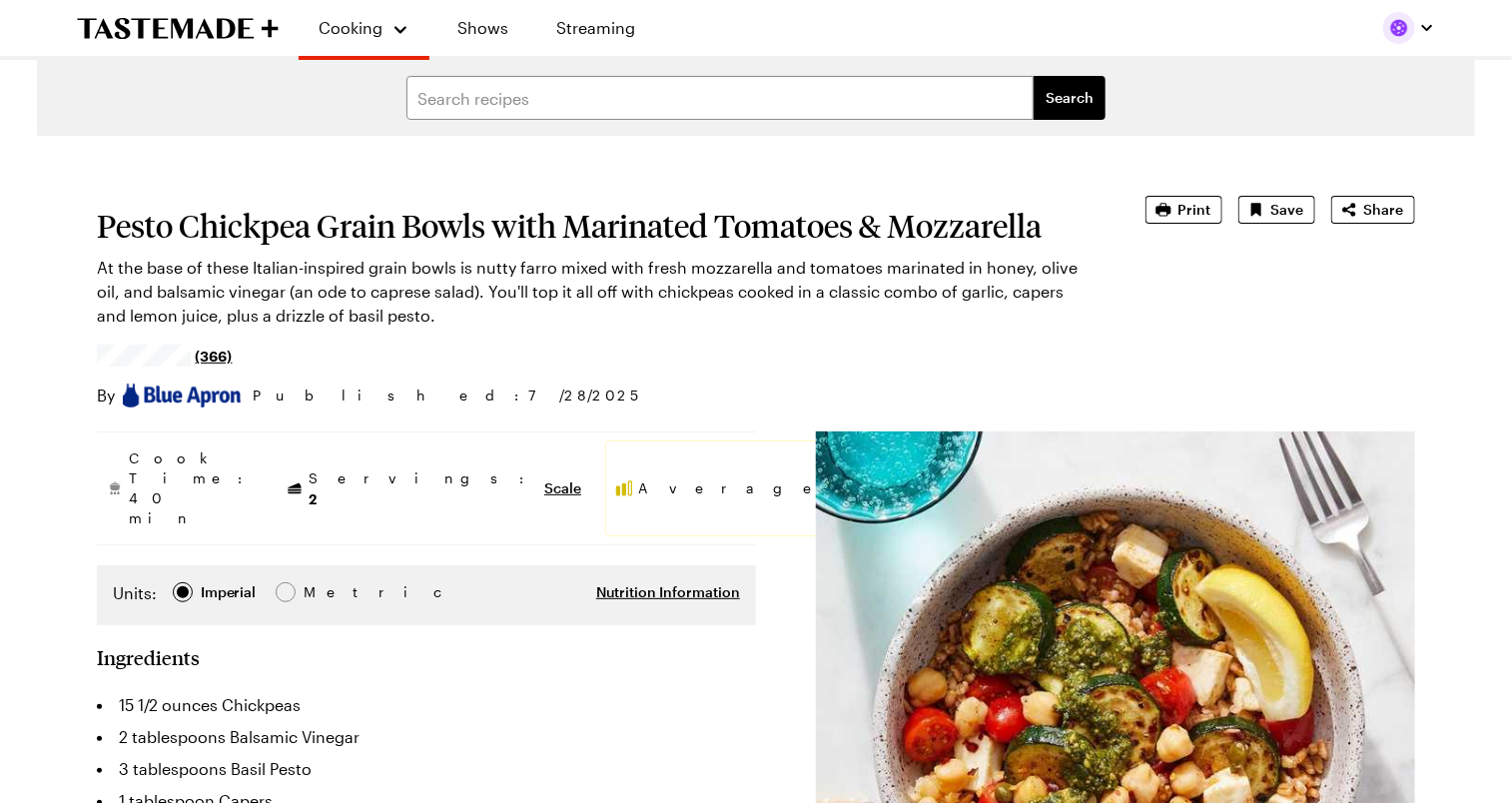type on "x" 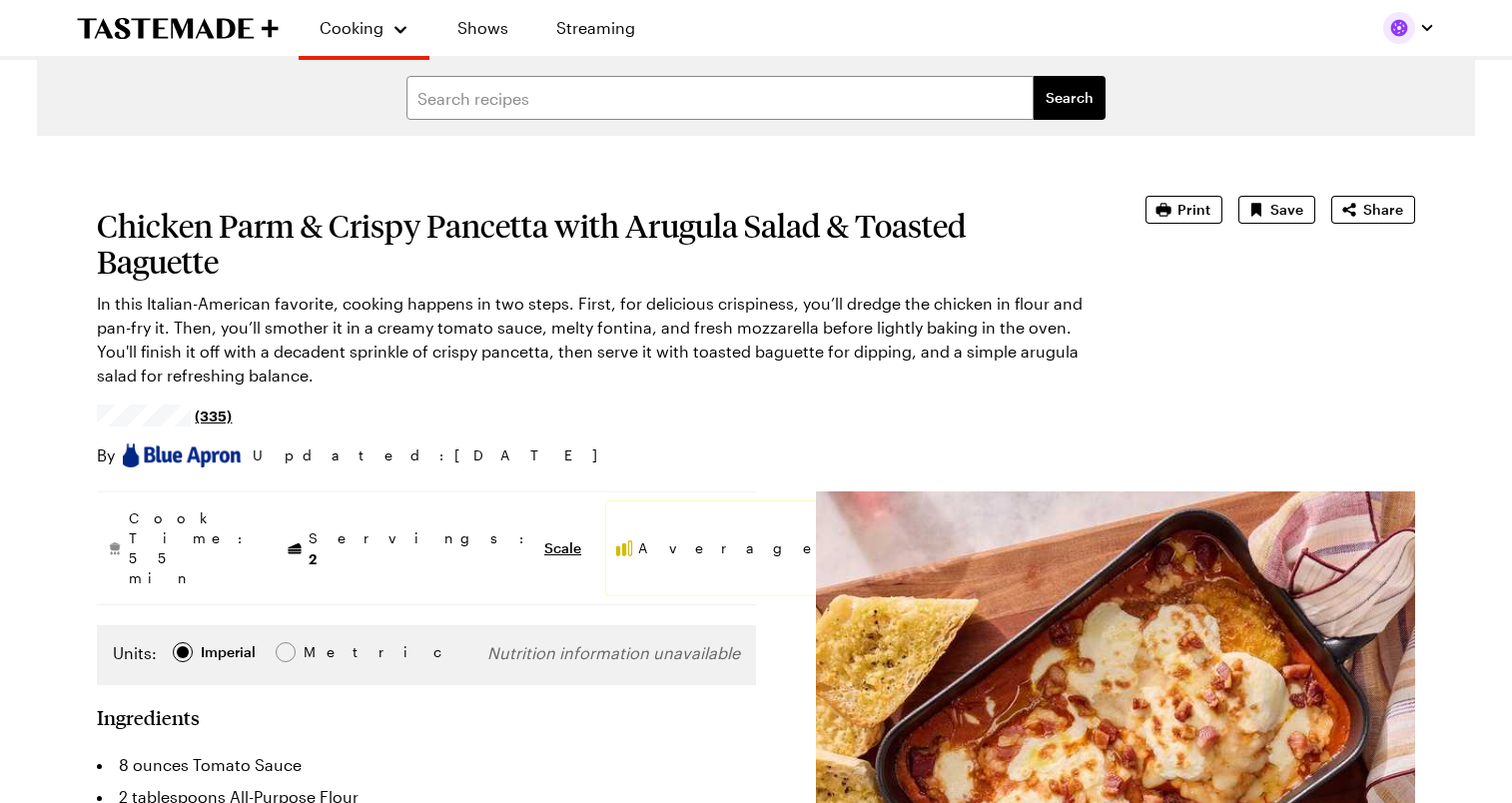 scroll, scrollTop: 0, scrollLeft: 0, axis: both 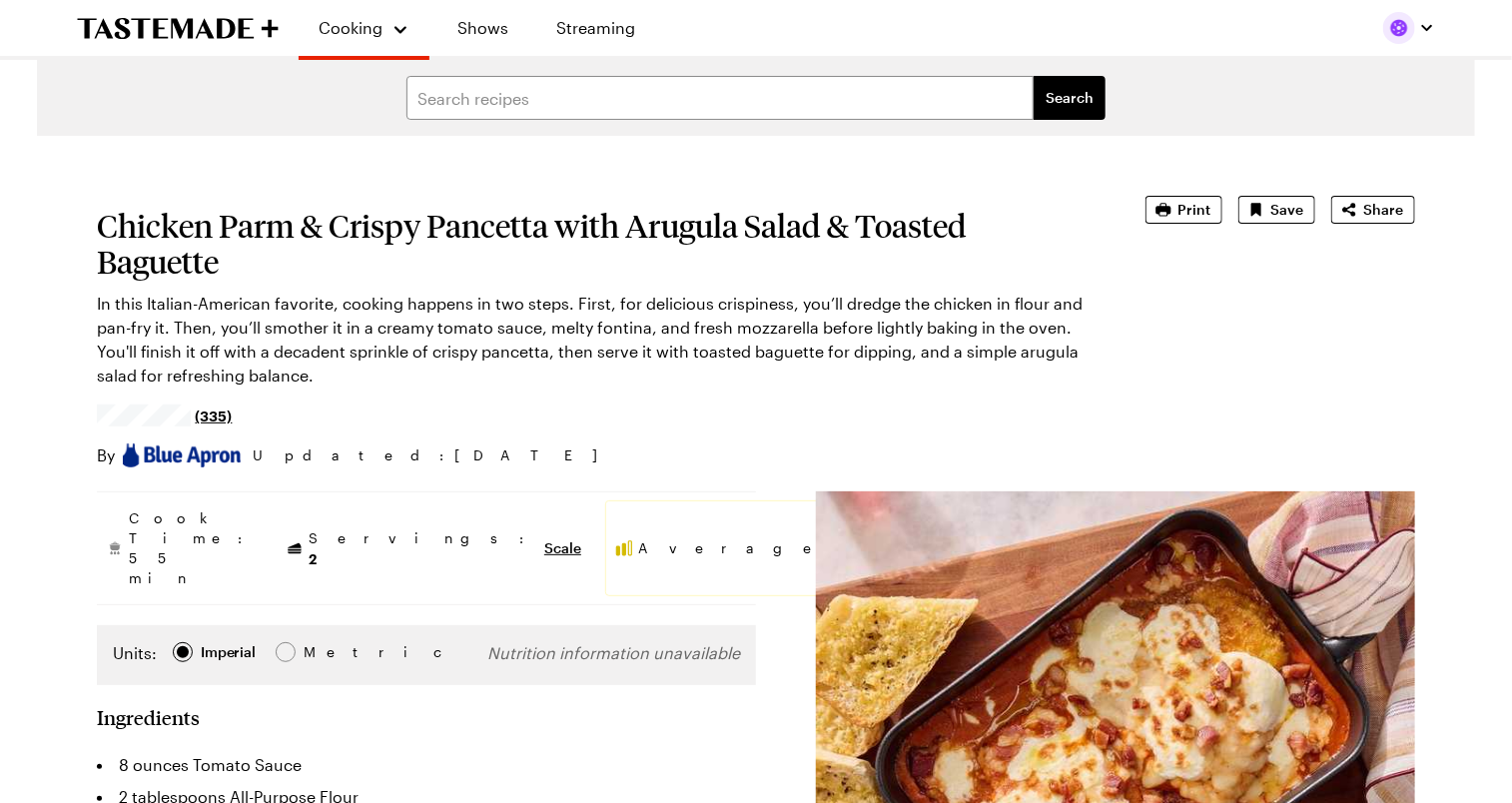 type on "x" 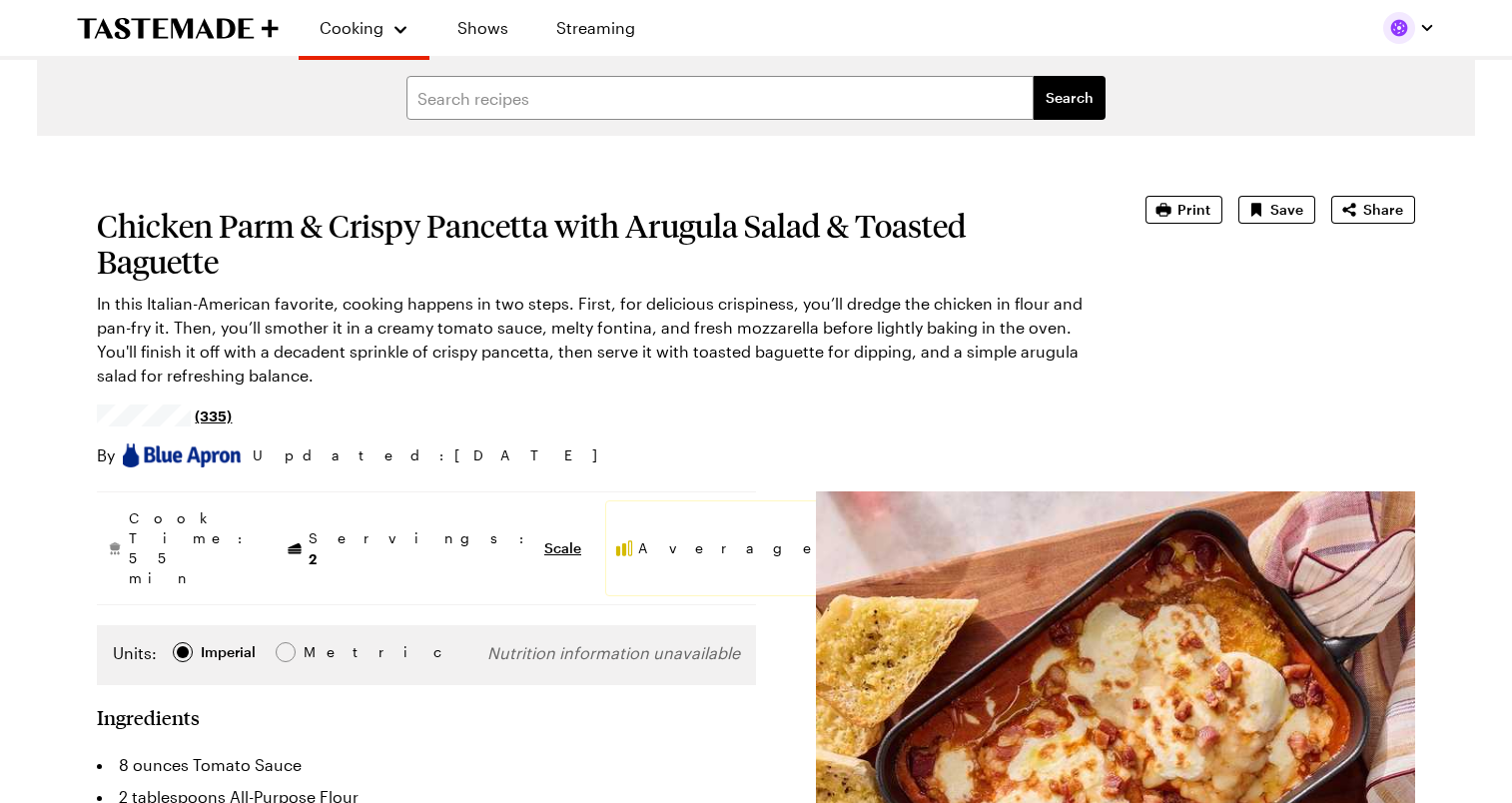 scroll, scrollTop: 0, scrollLeft: 0, axis: both 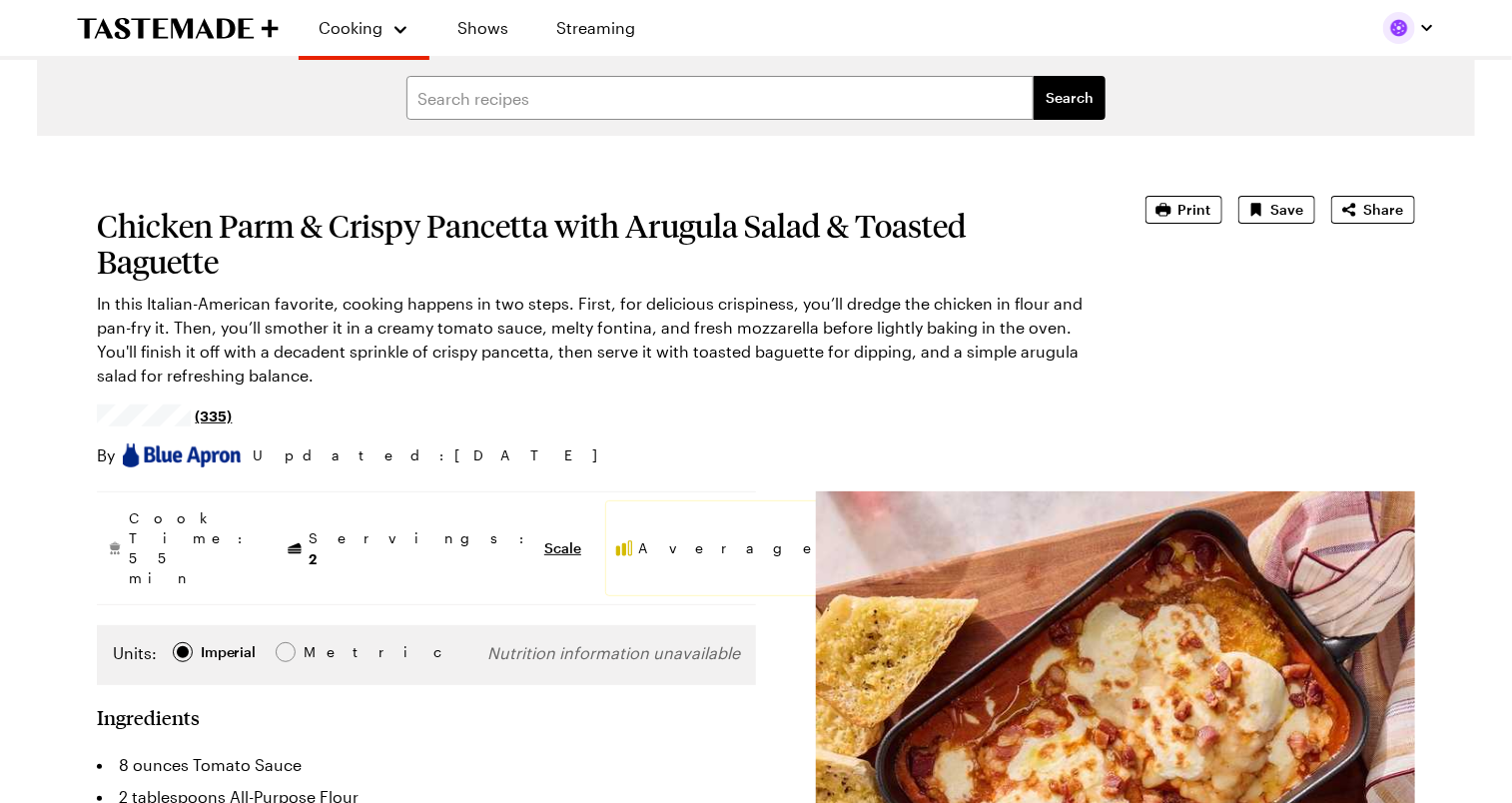 type on "x" 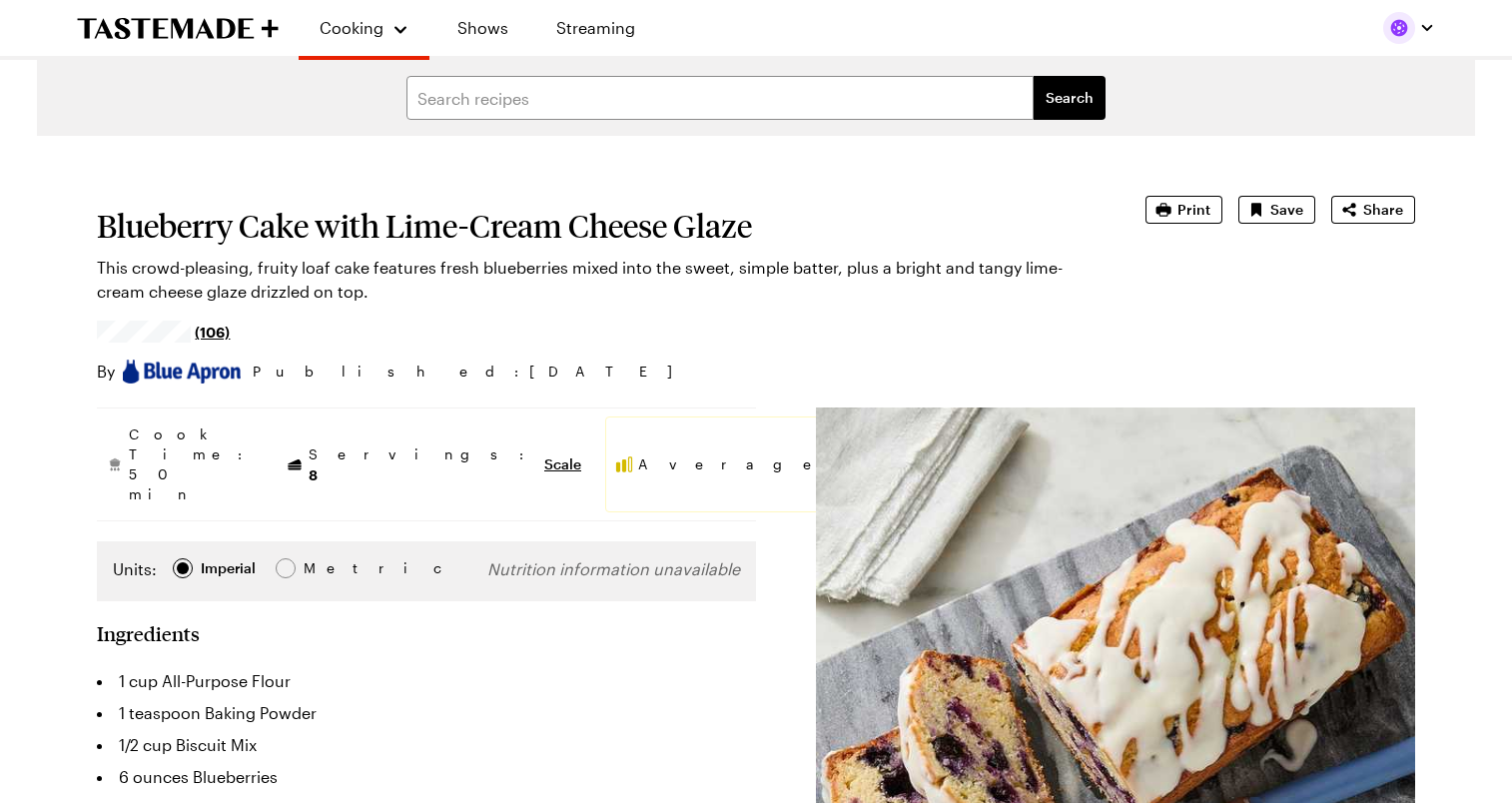 scroll, scrollTop: 0, scrollLeft: 0, axis: both 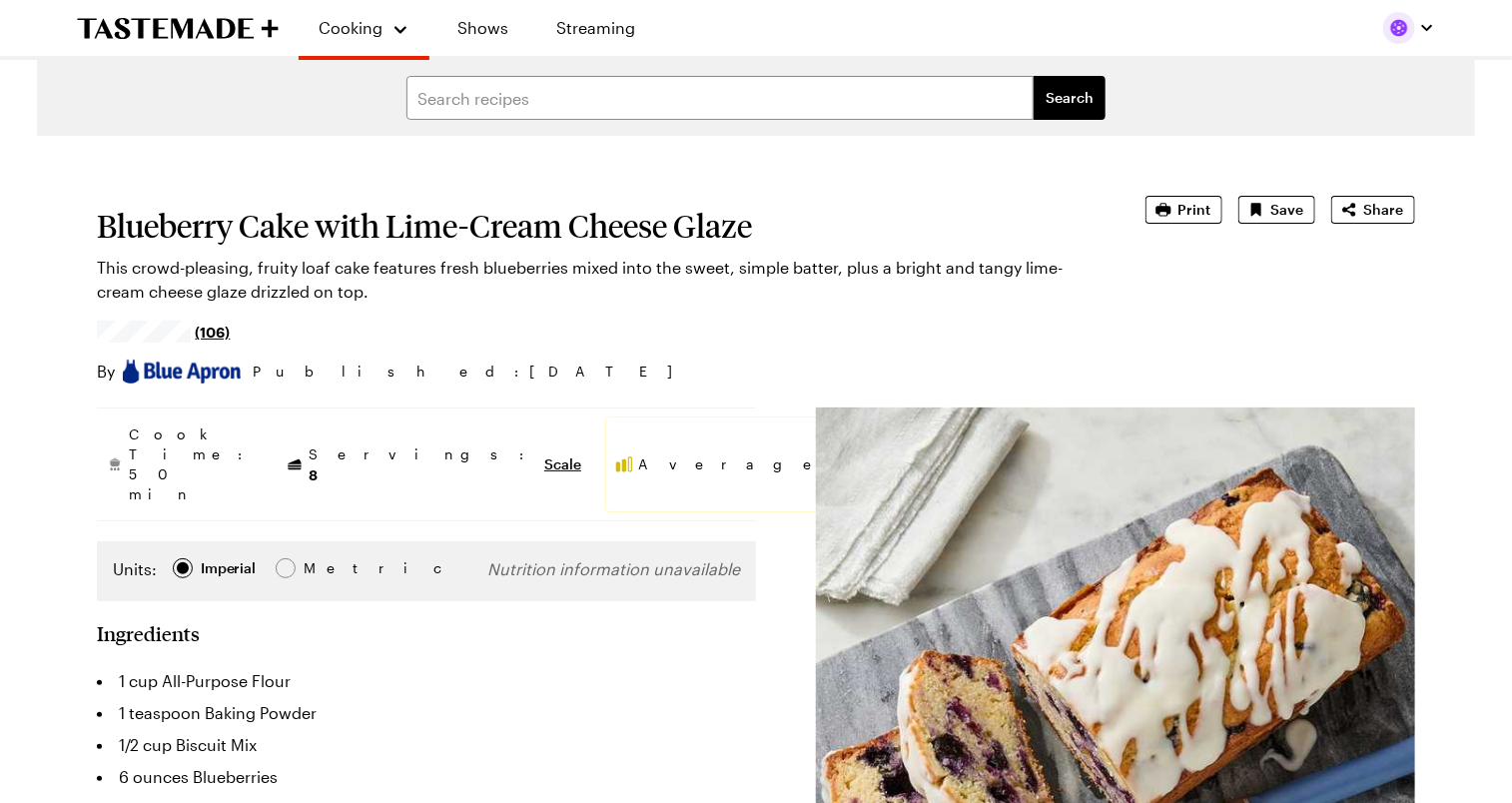 type on "x" 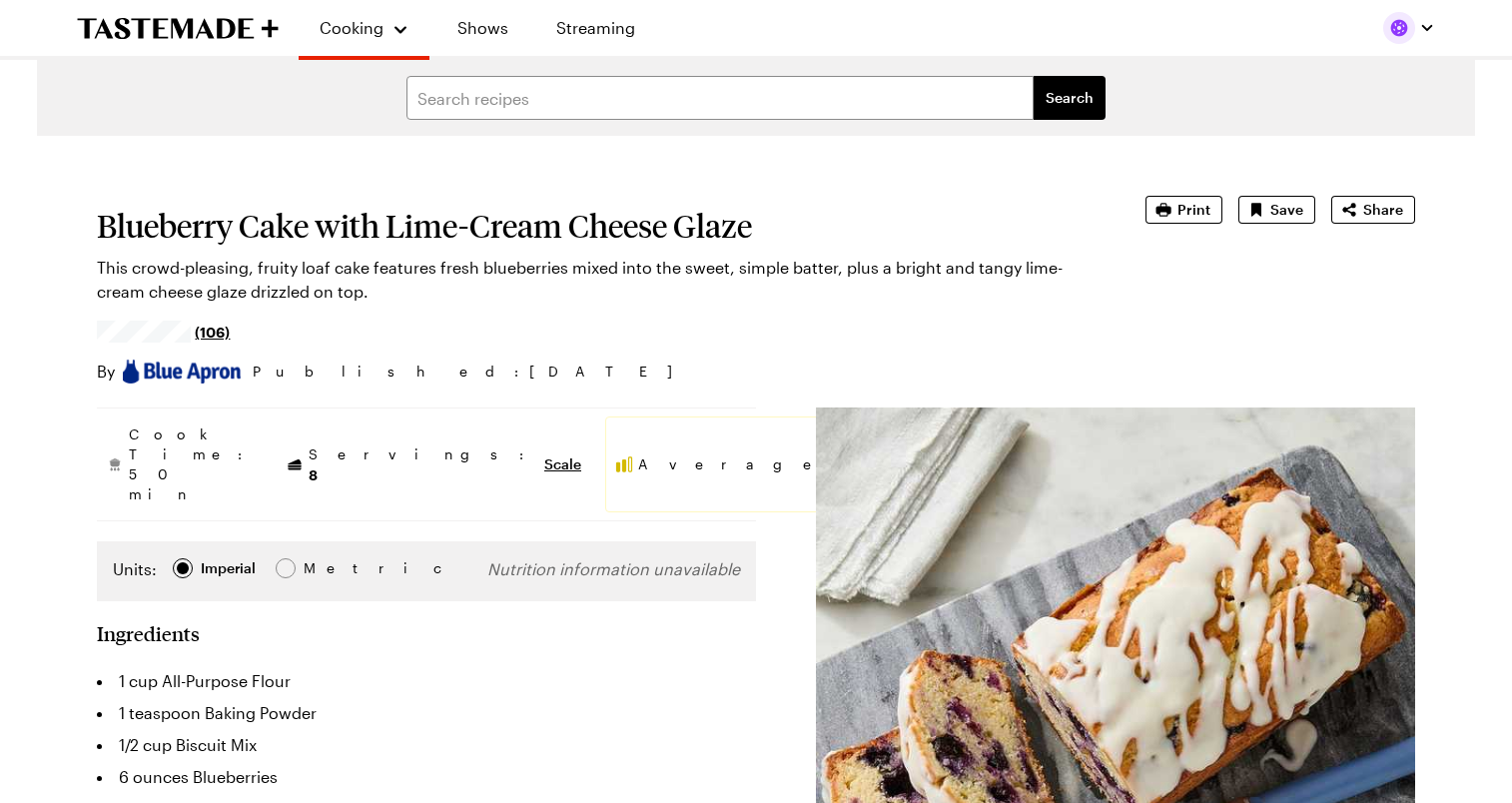 scroll, scrollTop: 0, scrollLeft: 0, axis: both 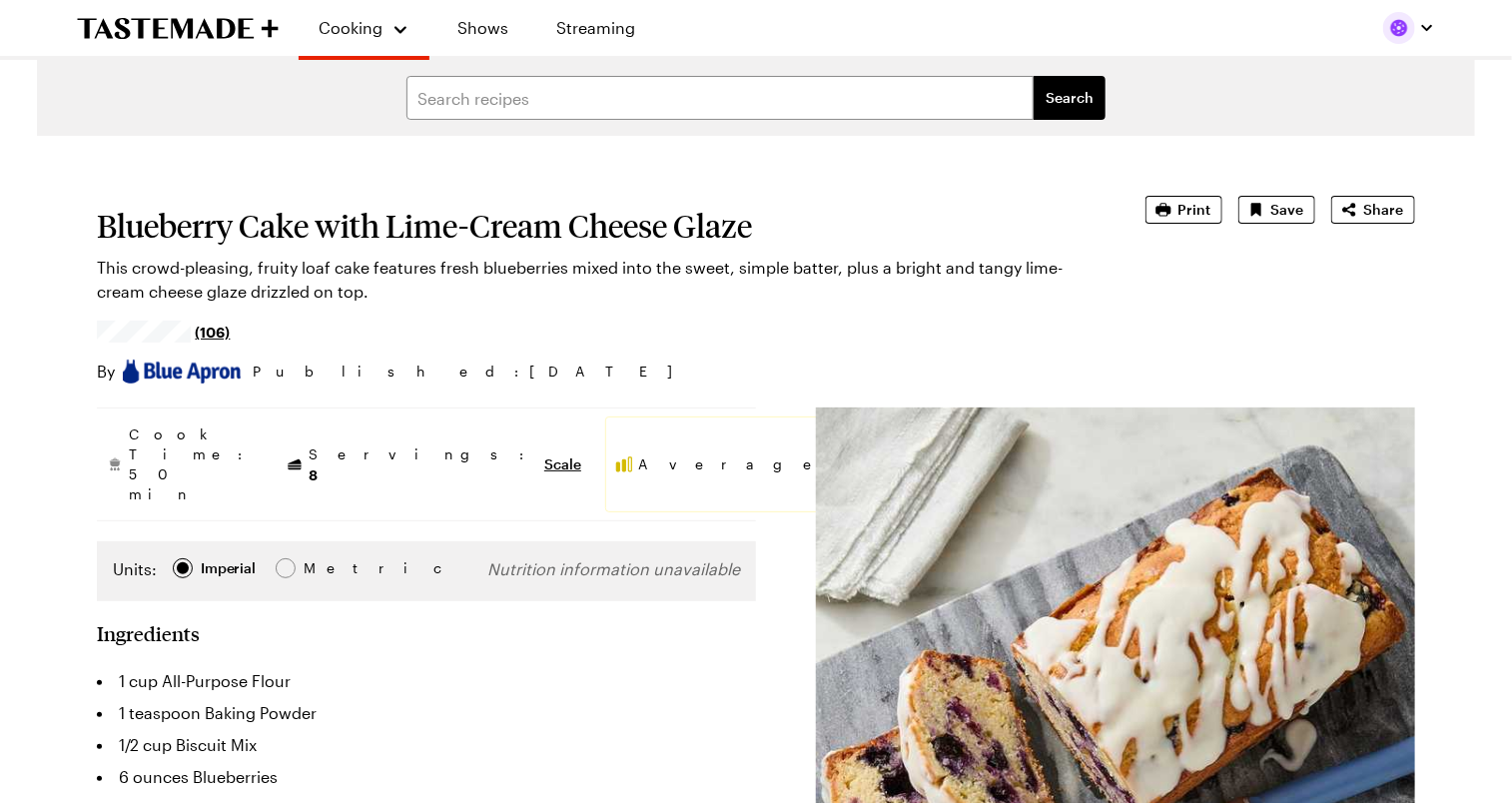 type on "x" 